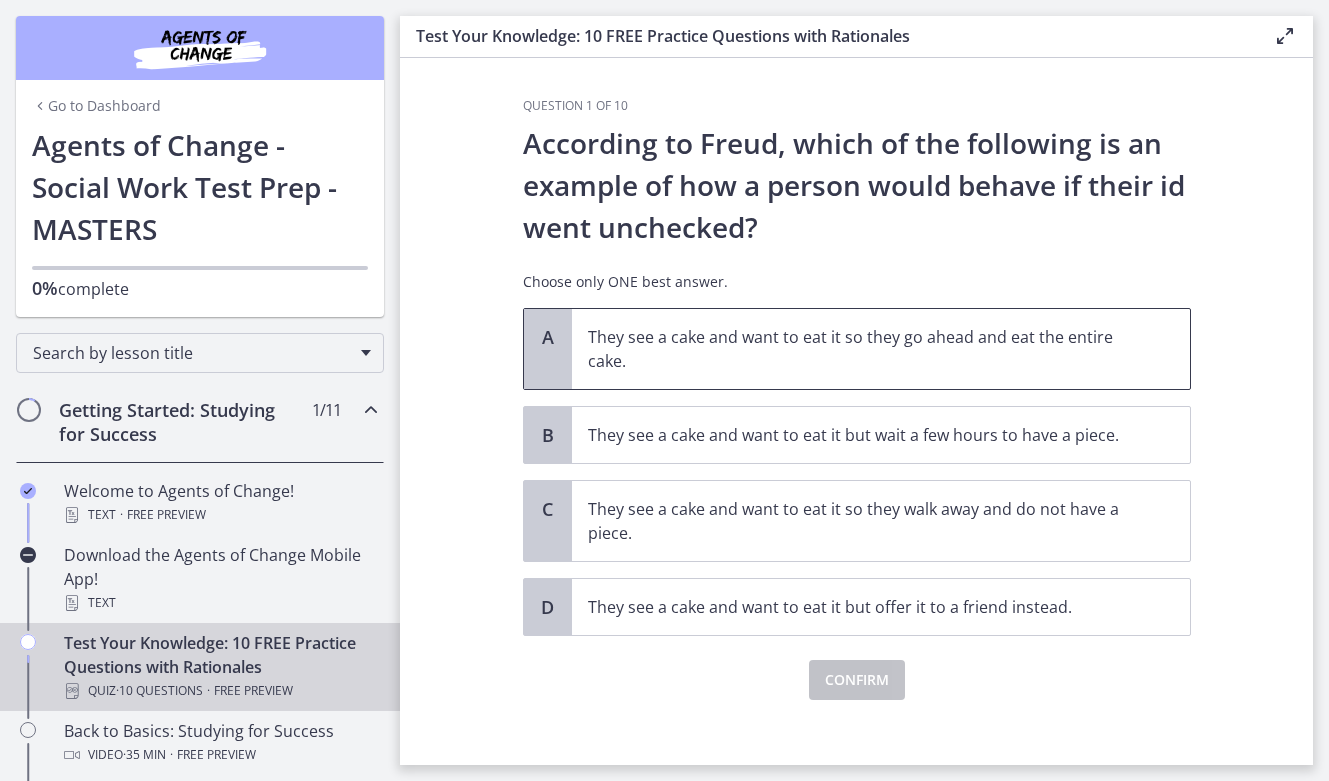 scroll, scrollTop: 0, scrollLeft: 0, axis: both 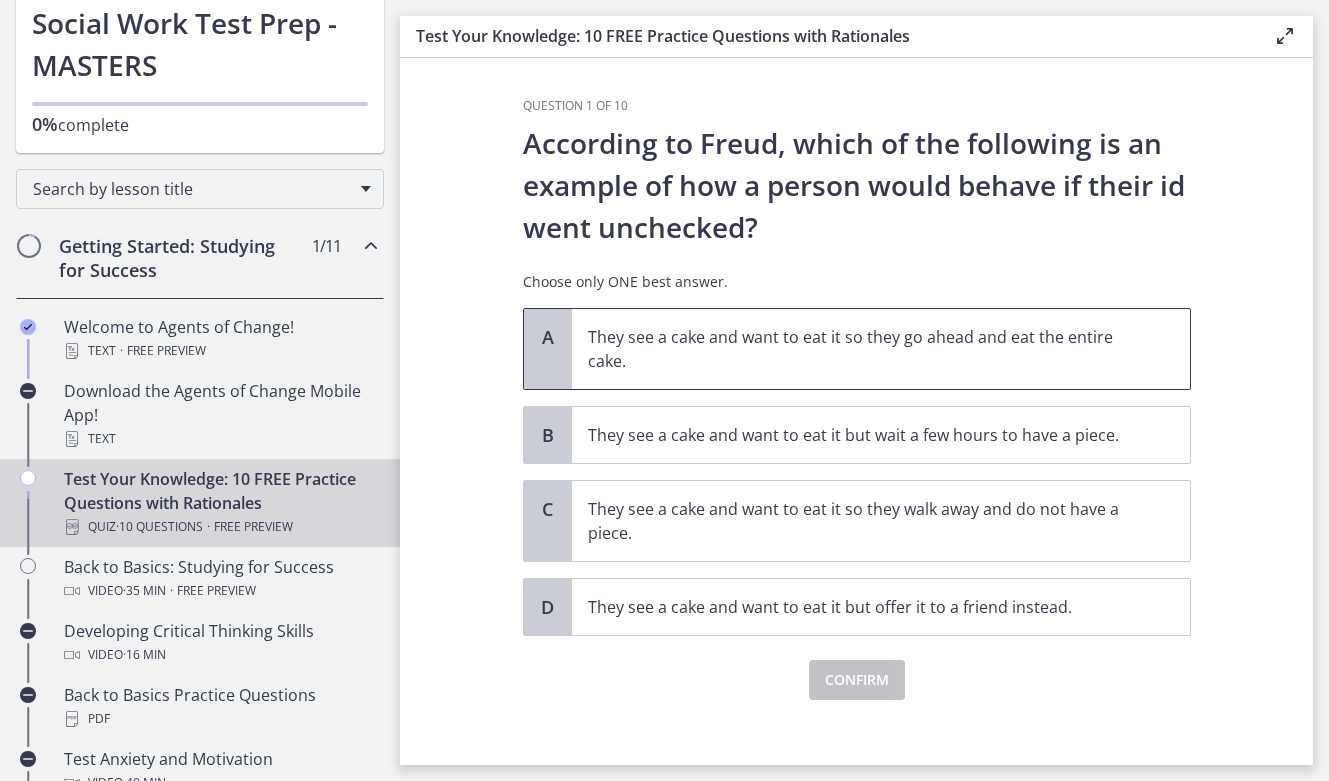 click on "They see a cake and want to eat it so they go ahead and eat the entire cake." at bounding box center [861, 349] 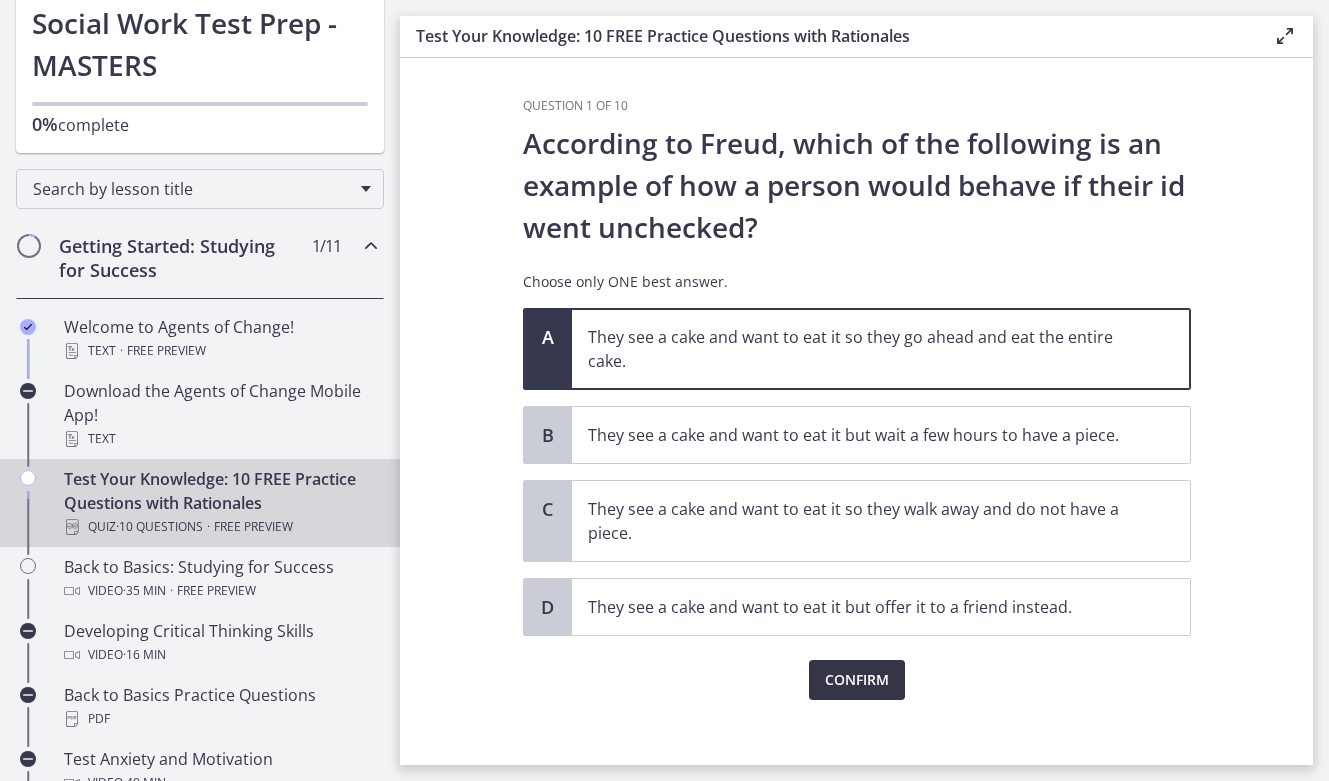 click on "Confirm" at bounding box center [857, 680] 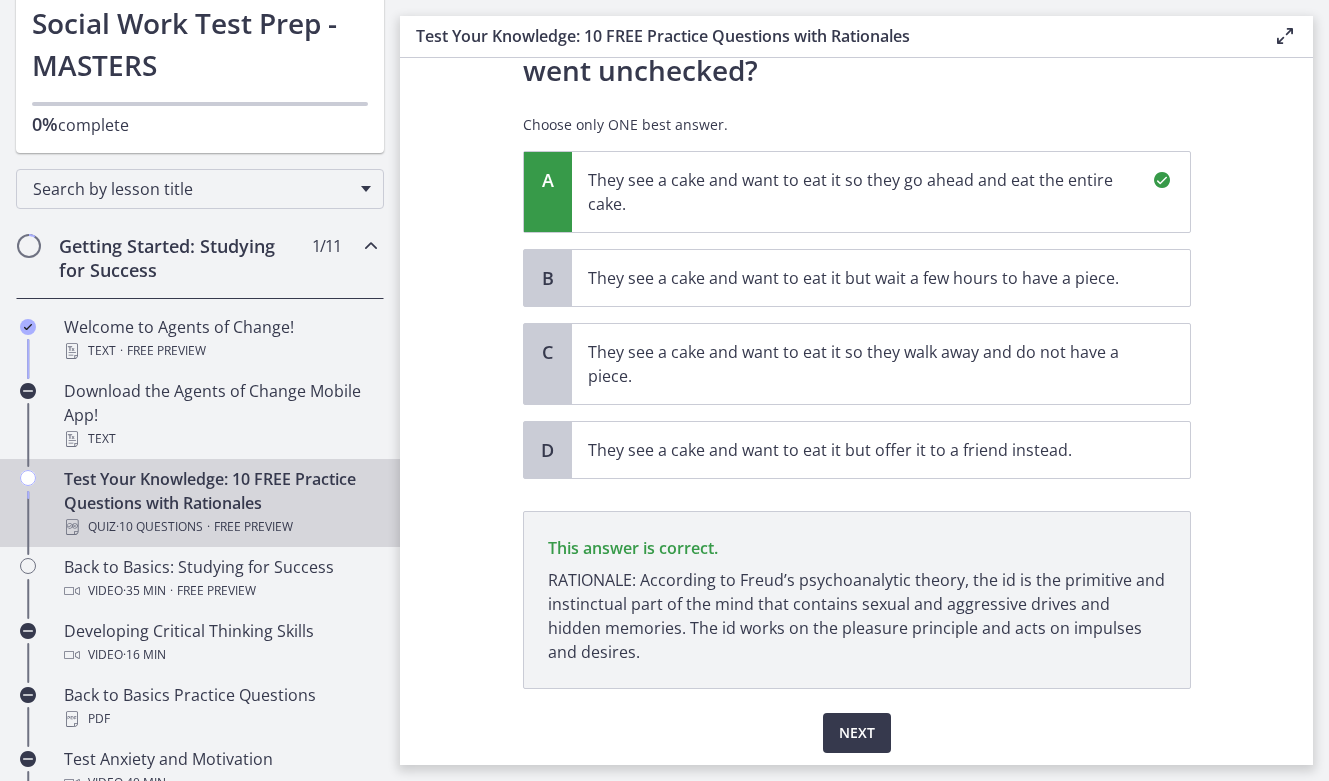 scroll, scrollTop: 225, scrollLeft: 0, axis: vertical 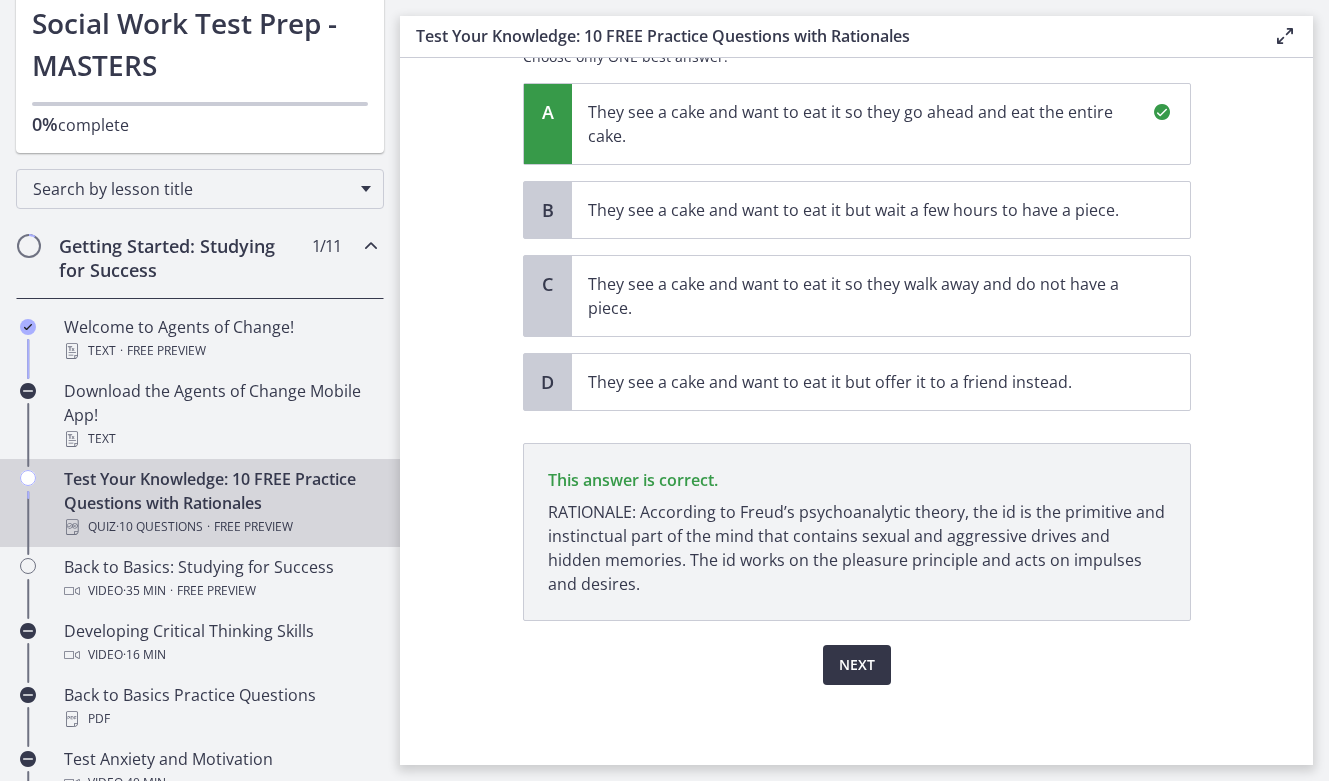 click on "Next" at bounding box center [857, 665] 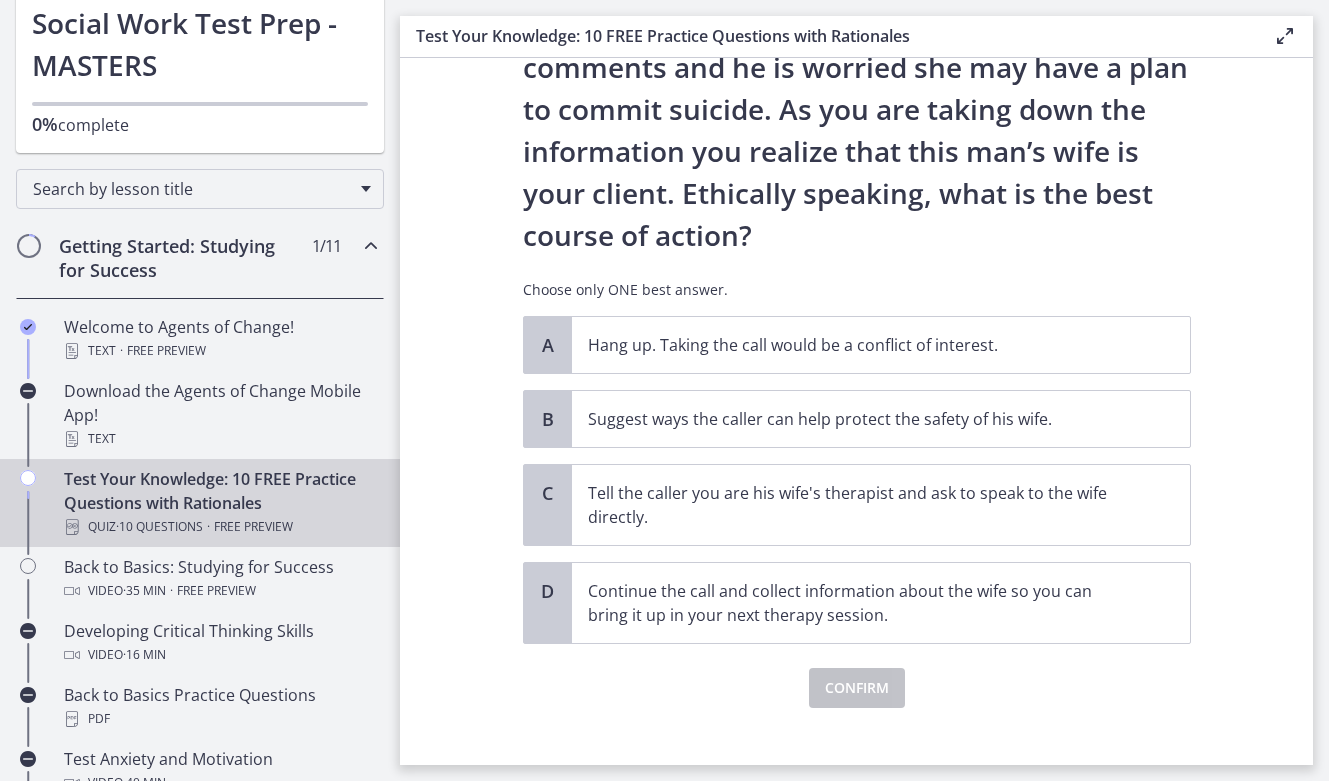 scroll, scrollTop: 225, scrollLeft: 0, axis: vertical 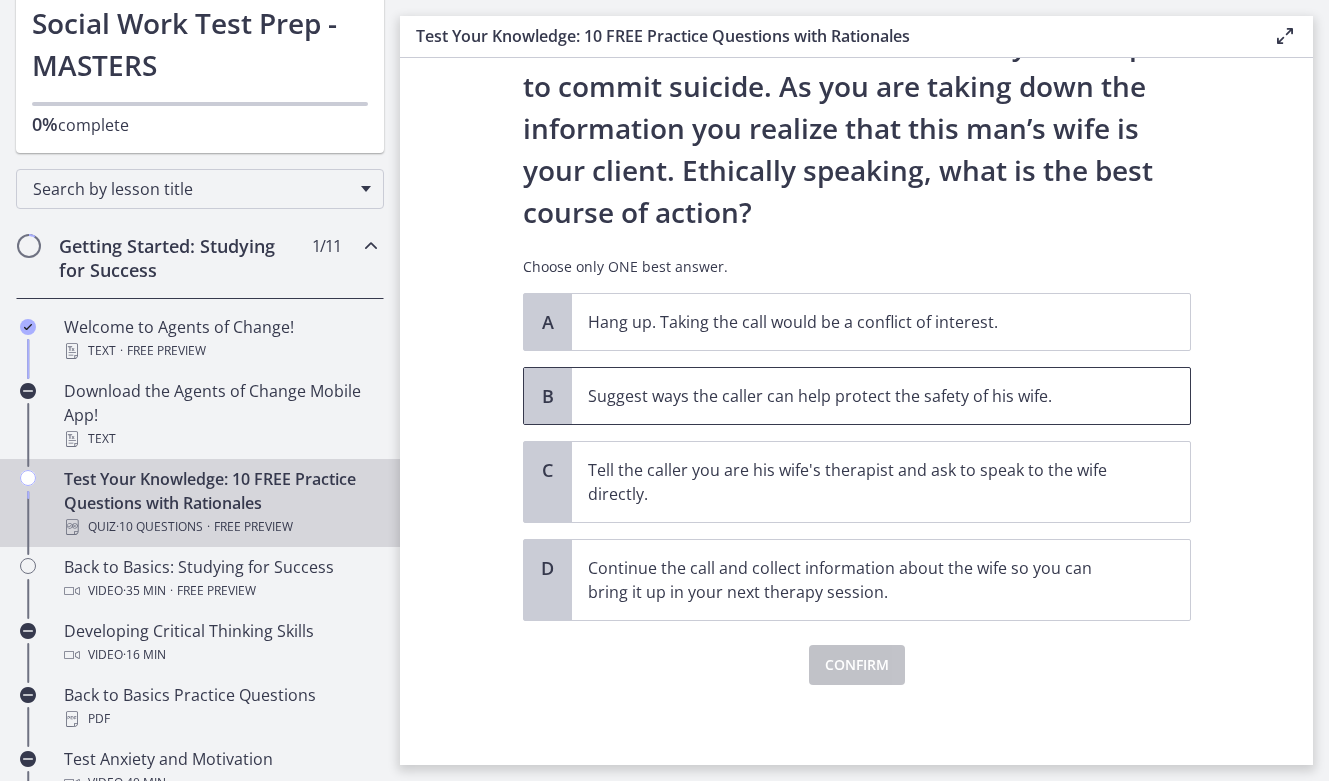 click on "Suggest ways the caller can help protect the safety of his wife." at bounding box center [861, 396] 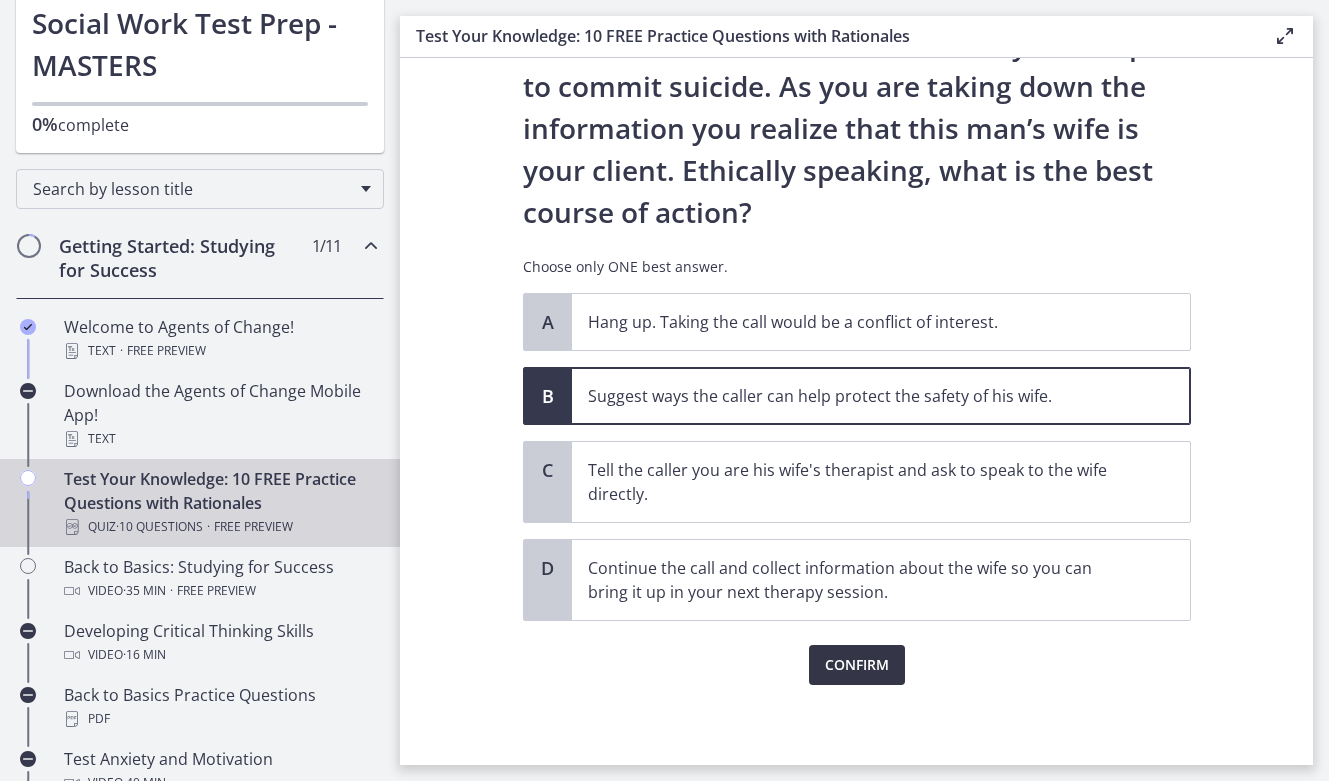 click on "Confirm" at bounding box center (857, 665) 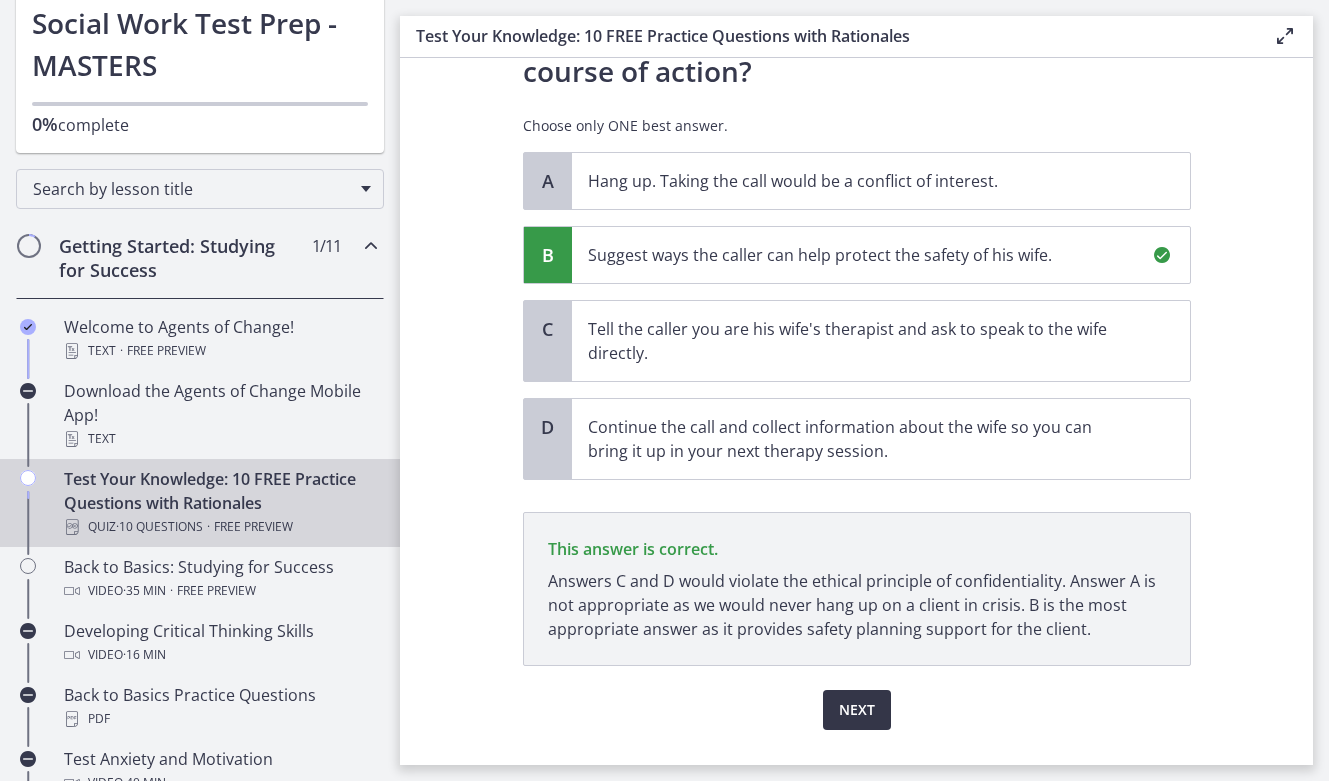 scroll, scrollTop: 411, scrollLeft: 0, axis: vertical 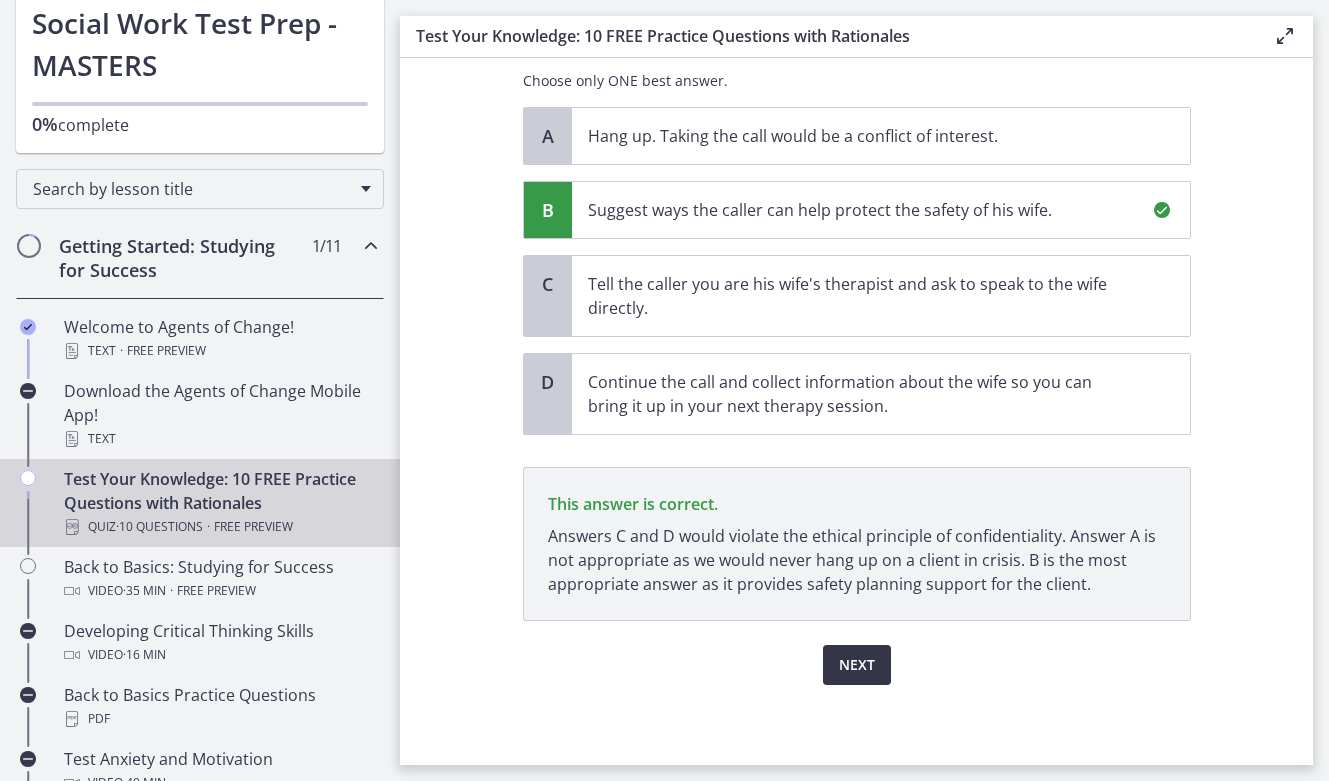 click on "Next" at bounding box center (857, 665) 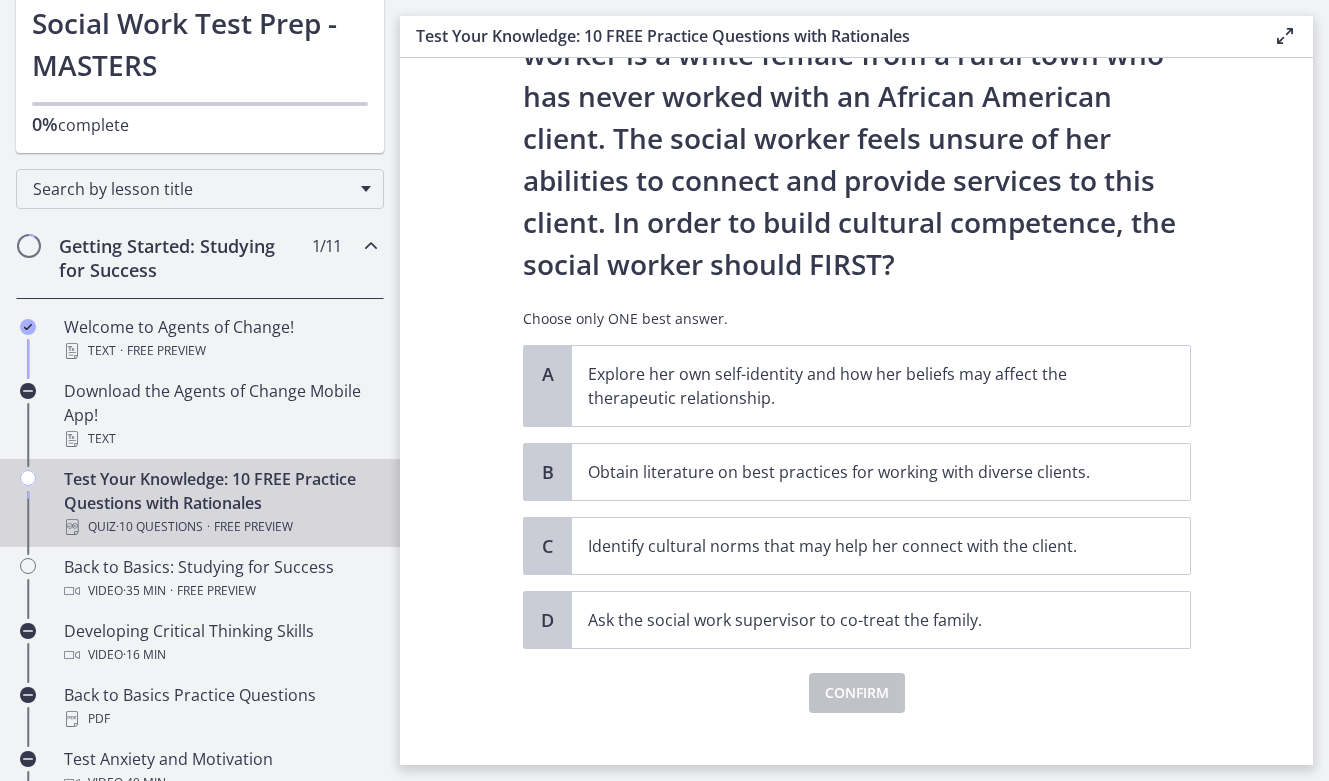 scroll, scrollTop: 243, scrollLeft: 0, axis: vertical 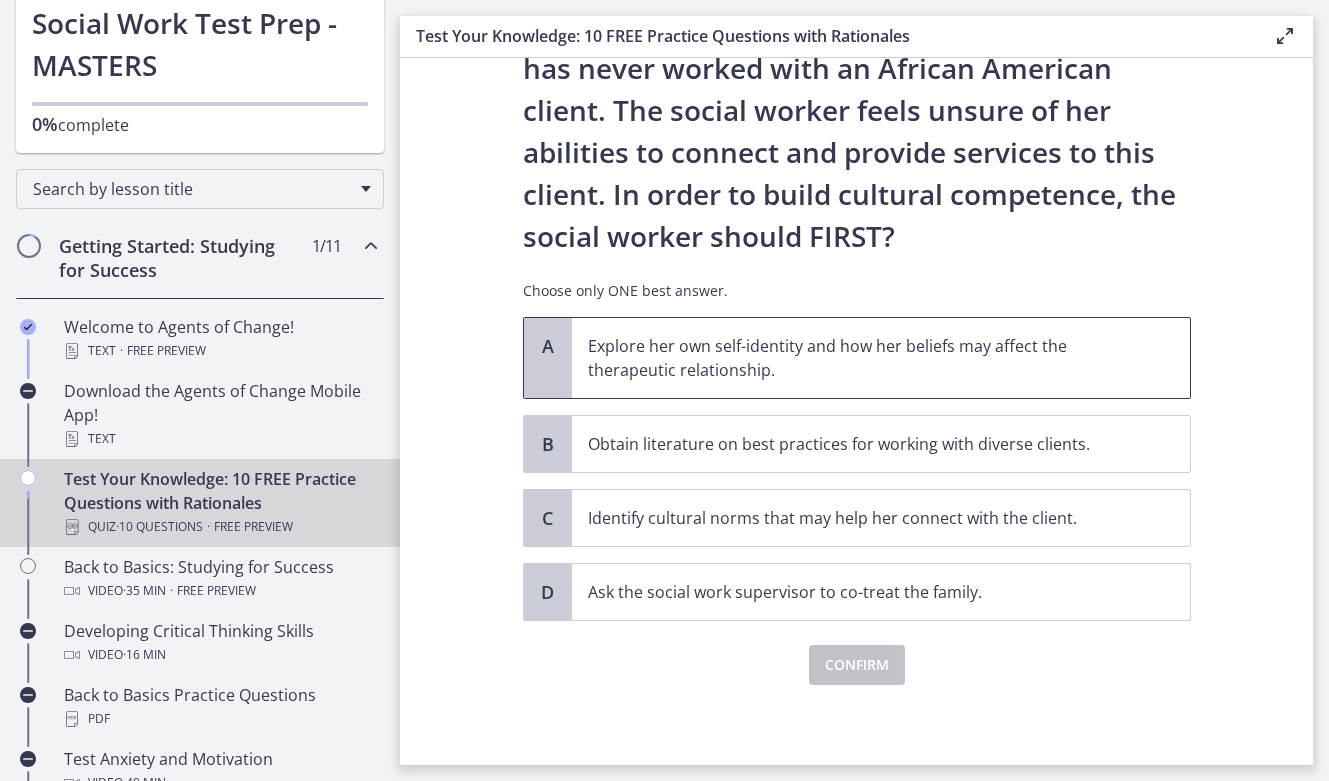 click on "Explore her own self-identity and how her beliefs may affect the therapeutic relationship." at bounding box center (881, 358) 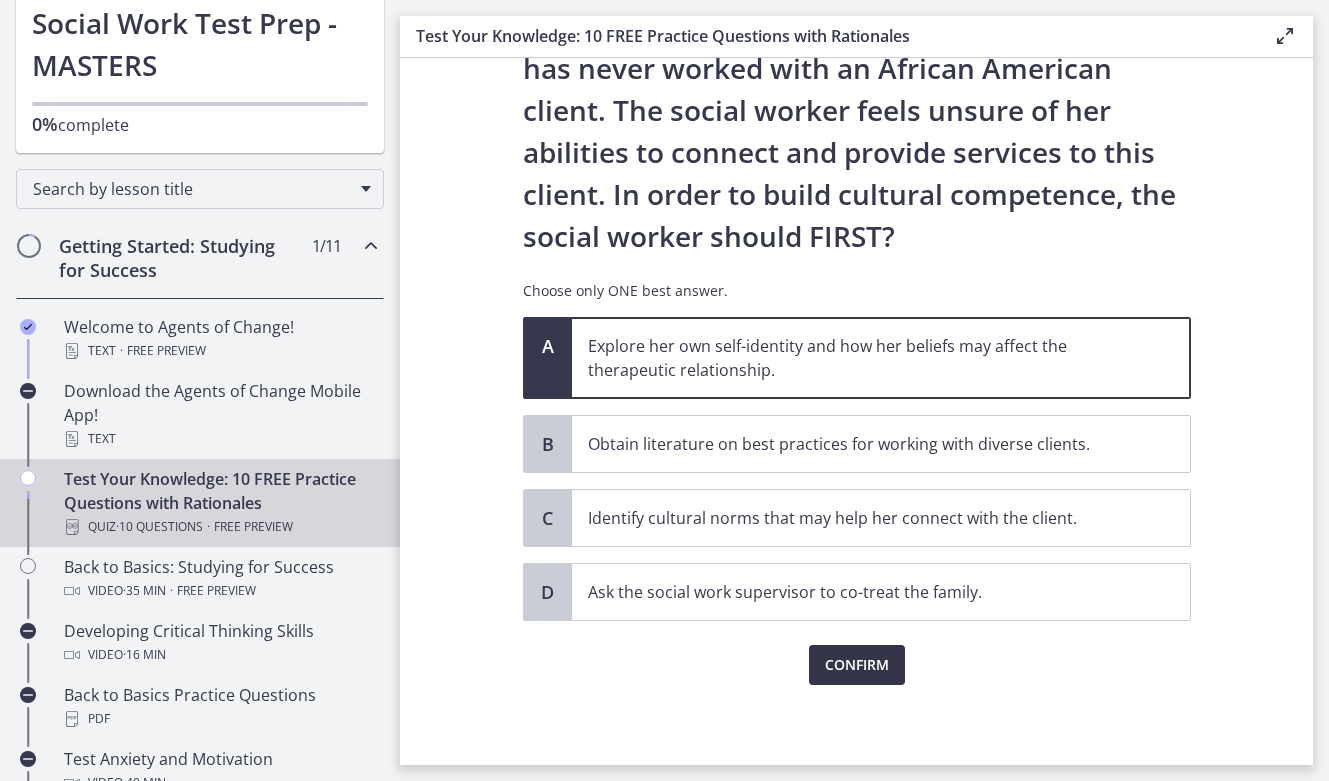 click on "Confirm" at bounding box center [857, 665] 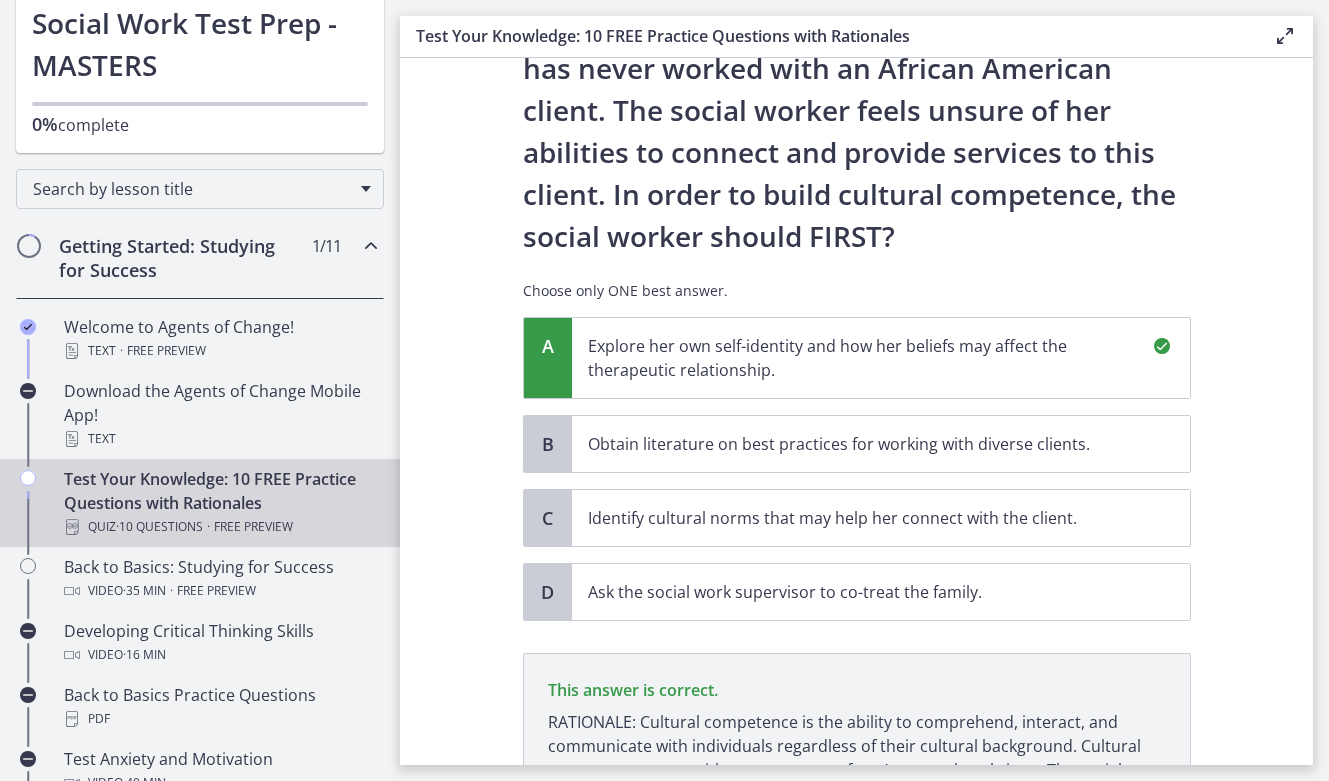 scroll, scrollTop: 477, scrollLeft: 0, axis: vertical 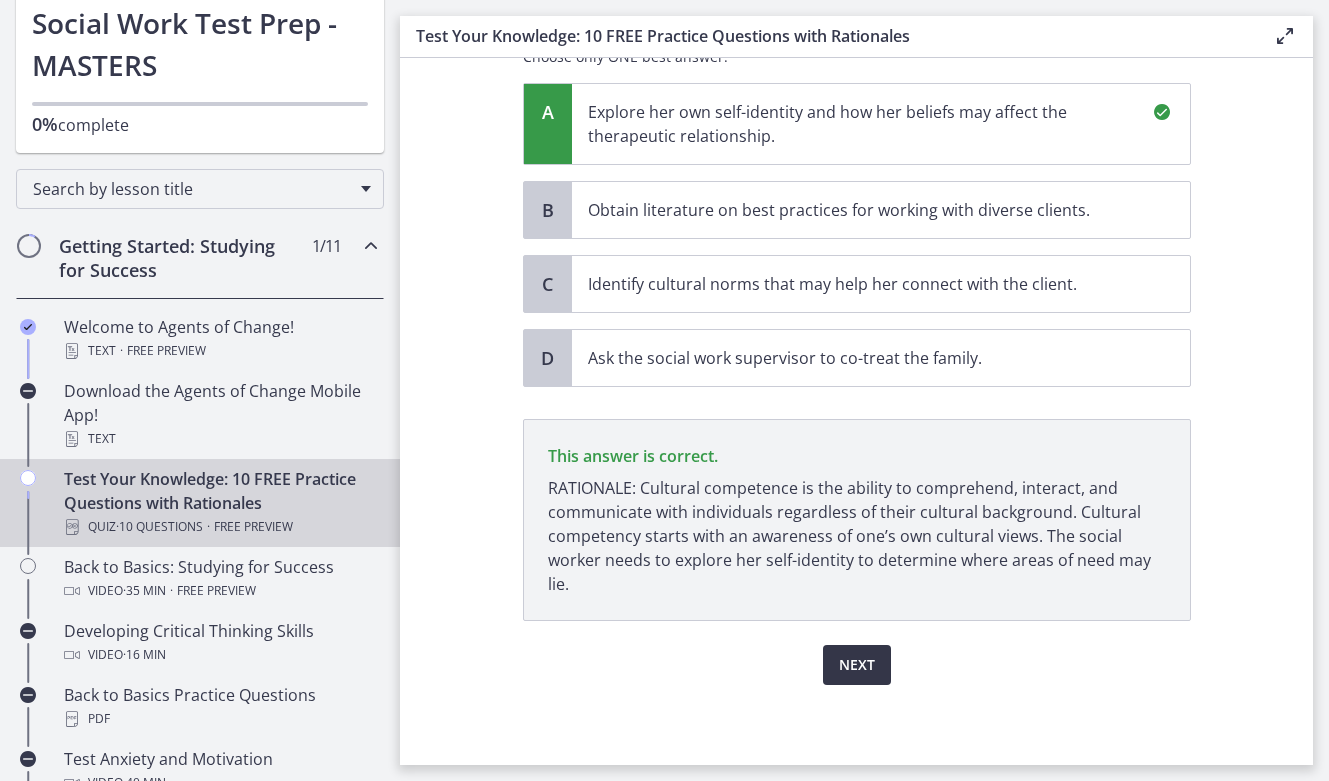 click on "Next" at bounding box center [857, 665] 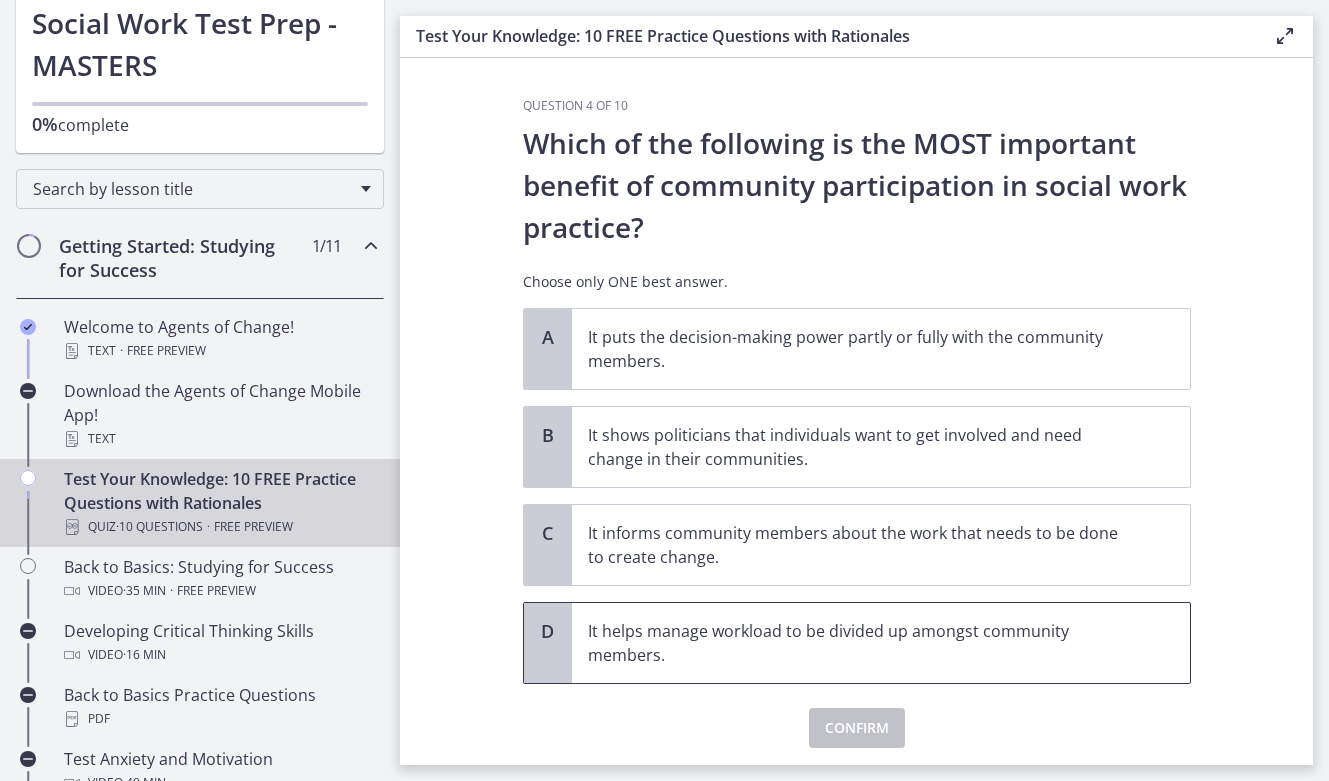 scroll, scrollTop: 2, scrollLeft: 0, axis: vertical 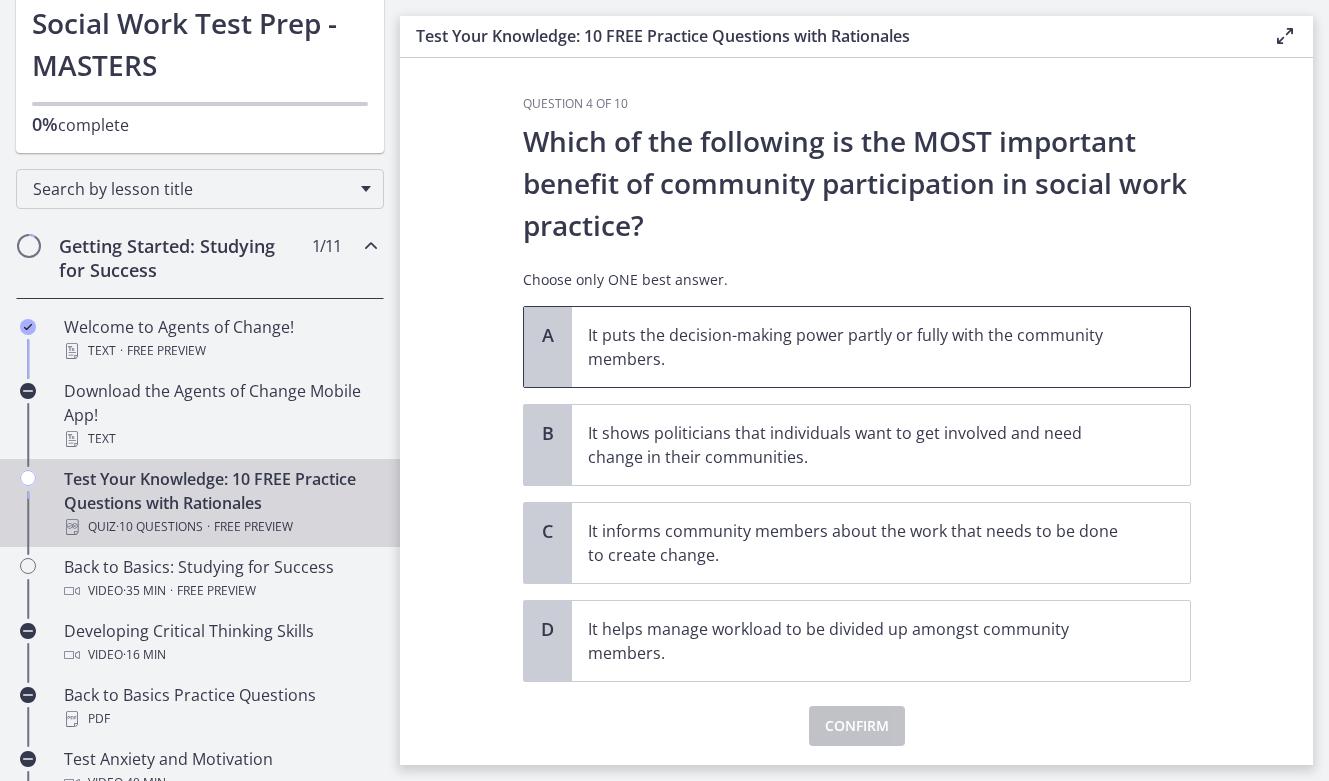 click on "It puts the decision-making power partly or fully with the community members." at bounding box center (881, 347) 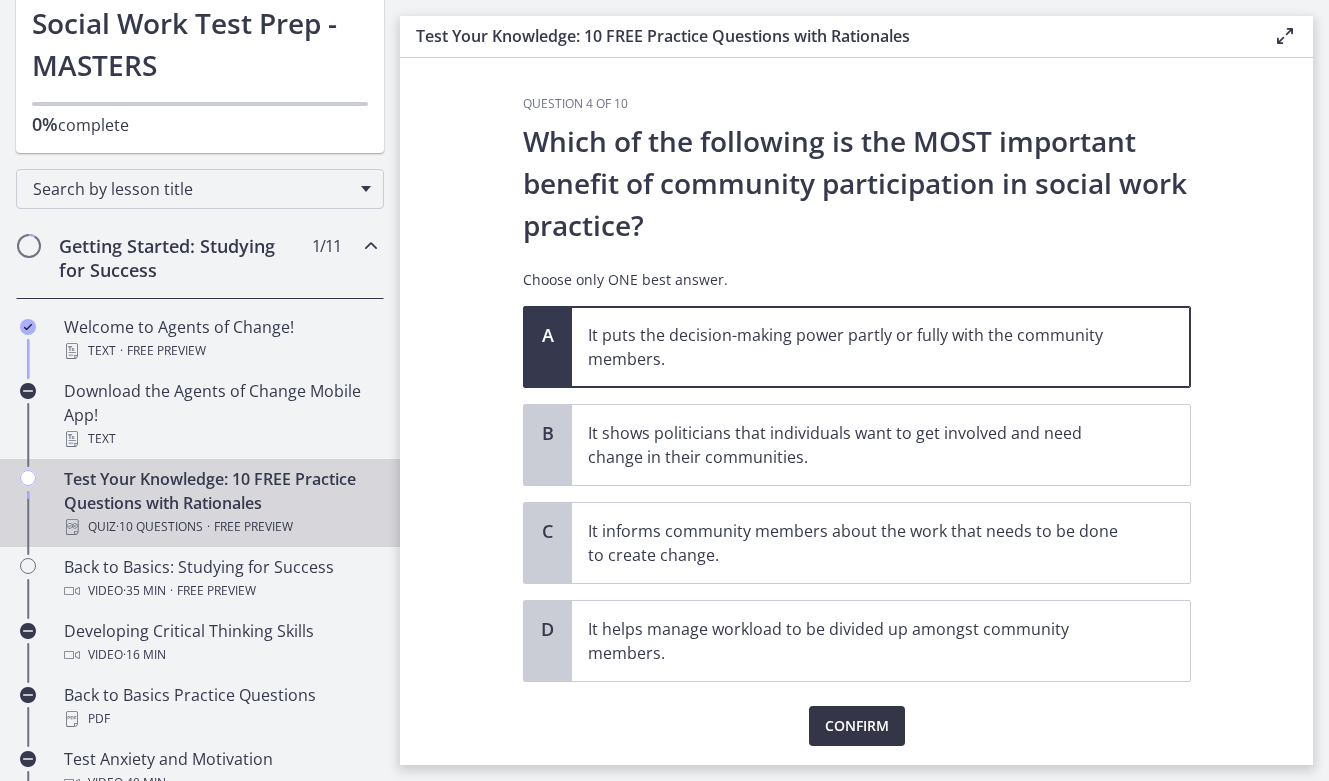 click on "Confirm" at bounding box center (857, 726) 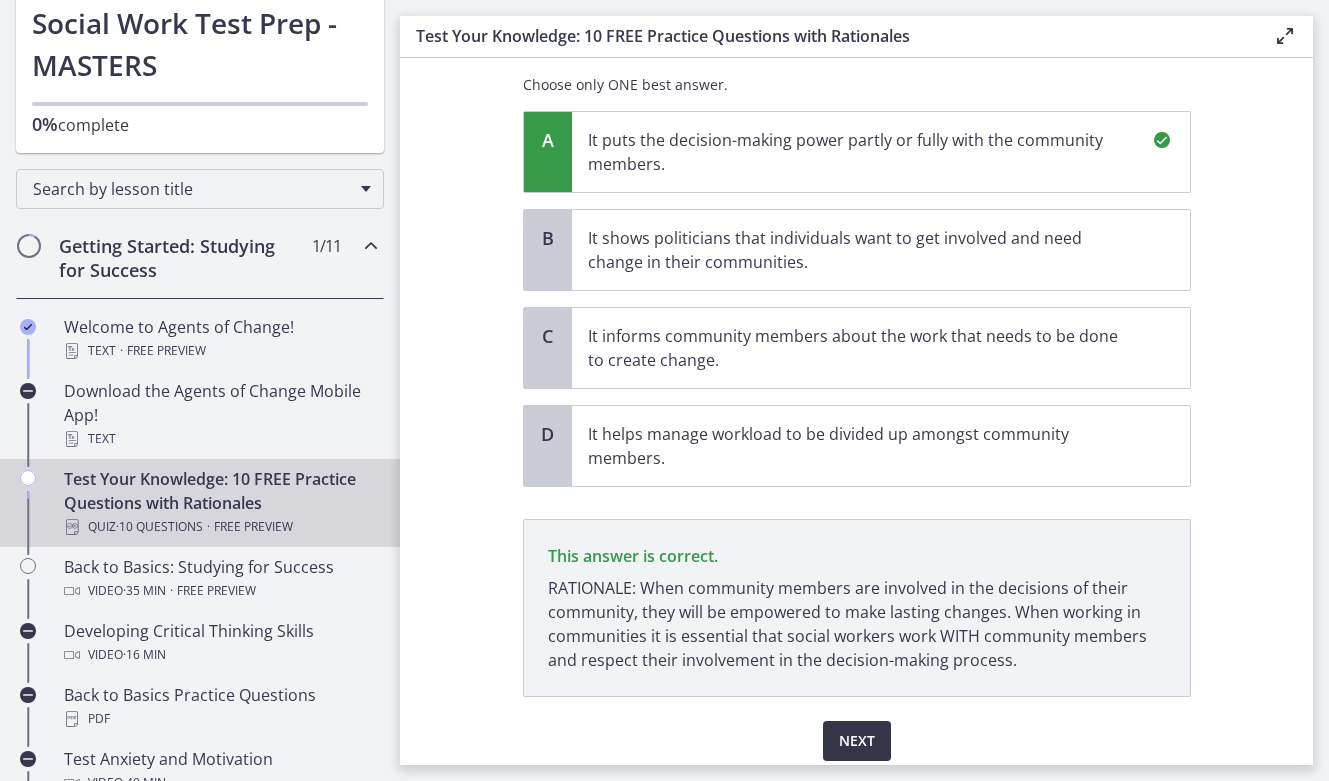 scroll, scrollTop: 273, scrollLeft: 0, axis: vertical 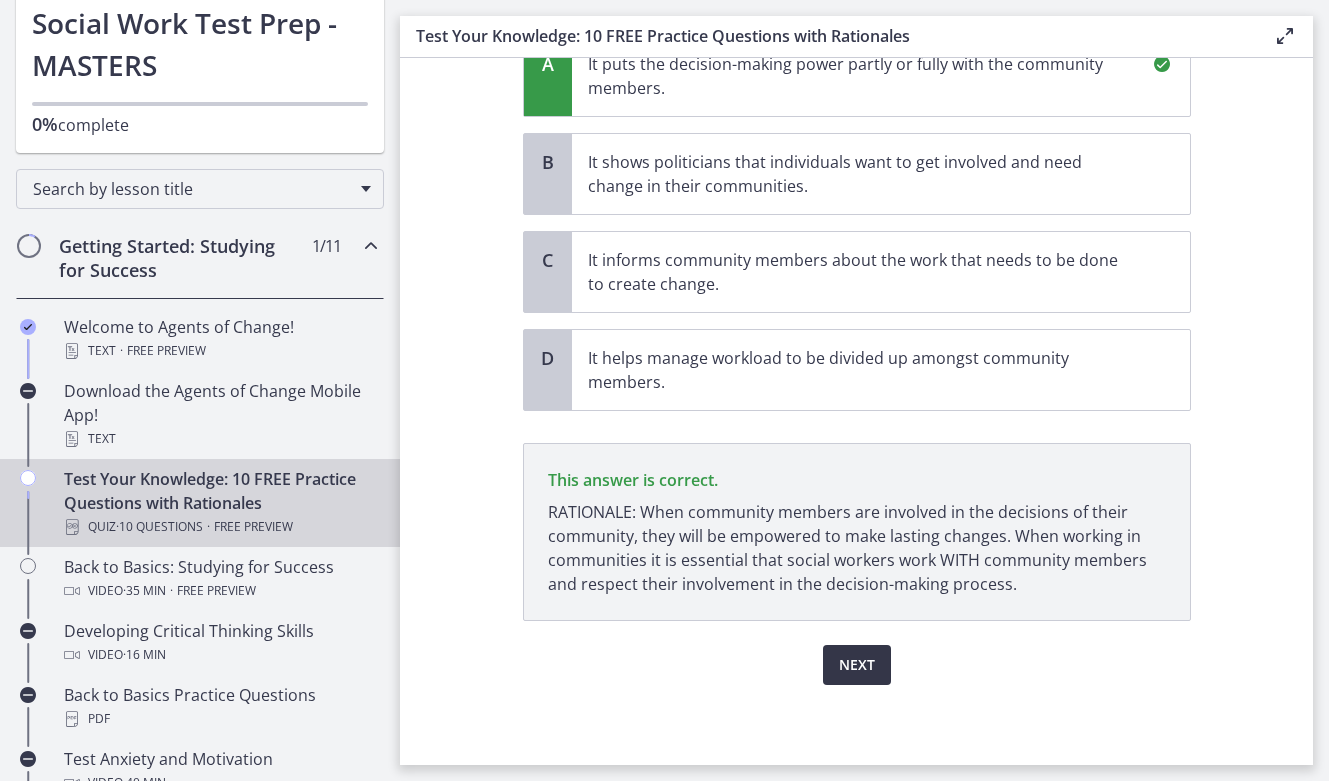 click on "Next" at bounding box center [857, 665] 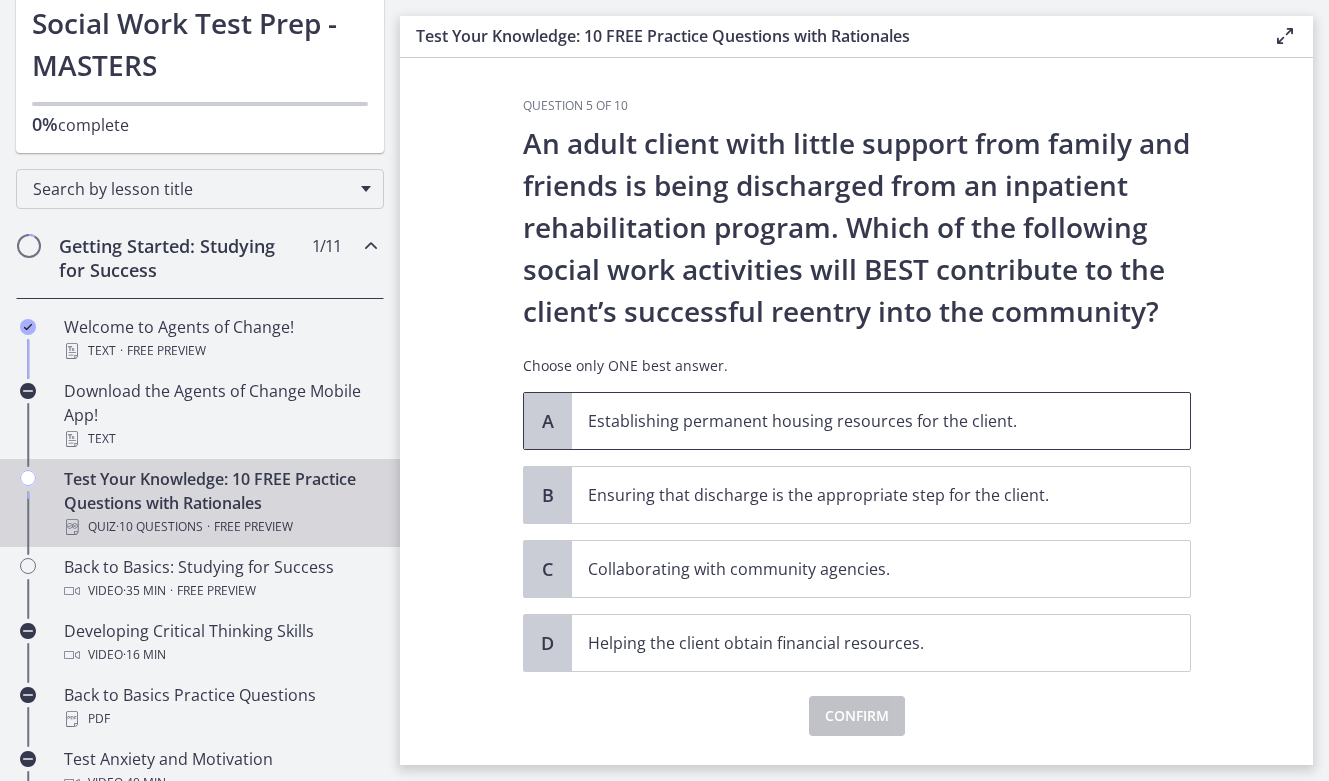 click on "Establishing permanent housing resources for the client." at bounding box center (861, 421) 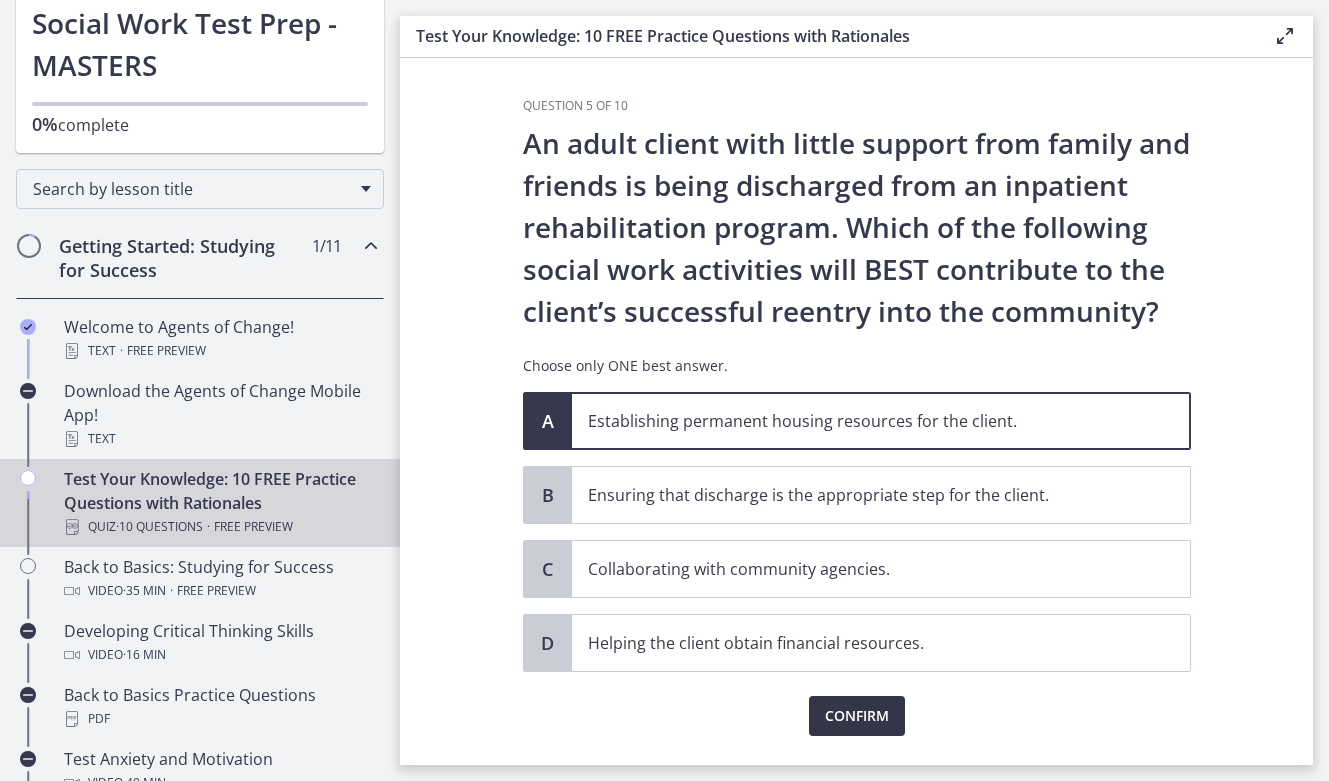 click on "Confirm" at bounding box center [857, 716] 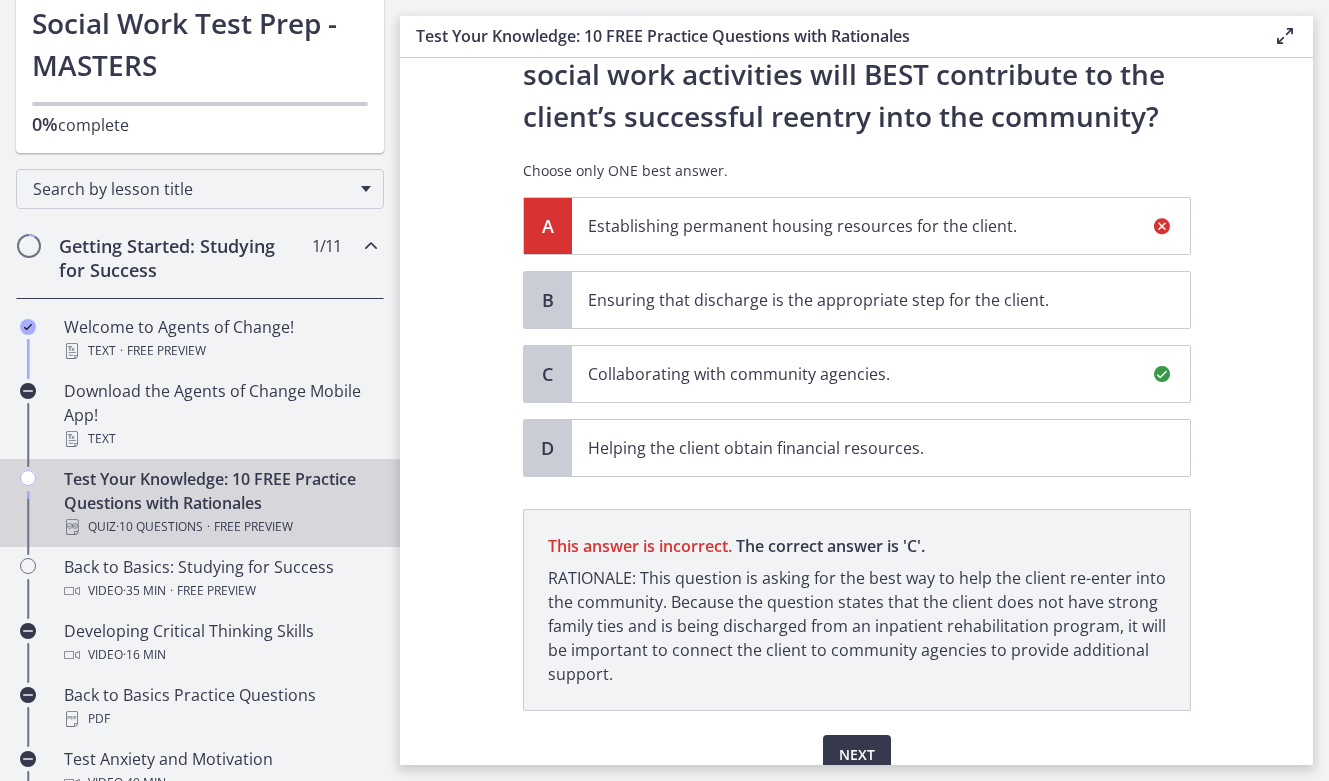 scroll, scrollTop: 285, scrollLeft: 0, axis: vertical 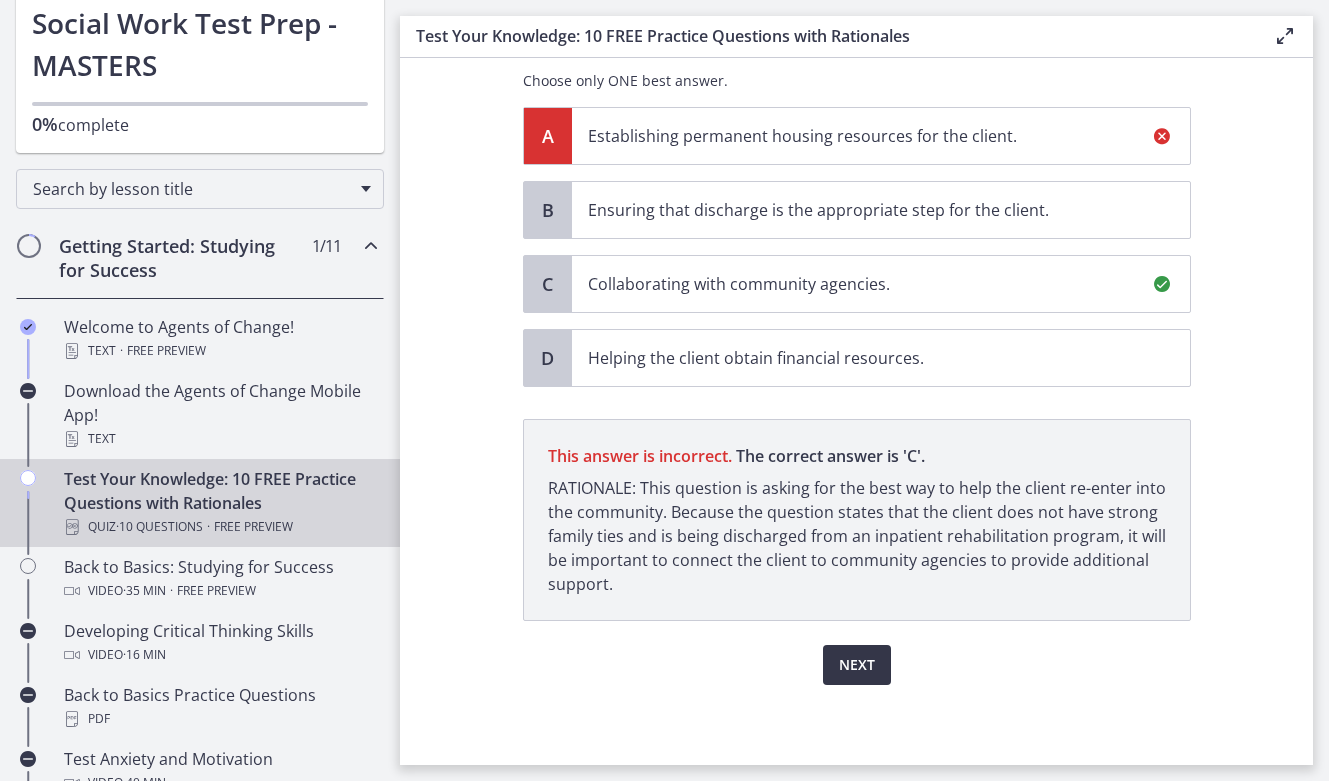 click on "Next" at bounding box center (857, 665) 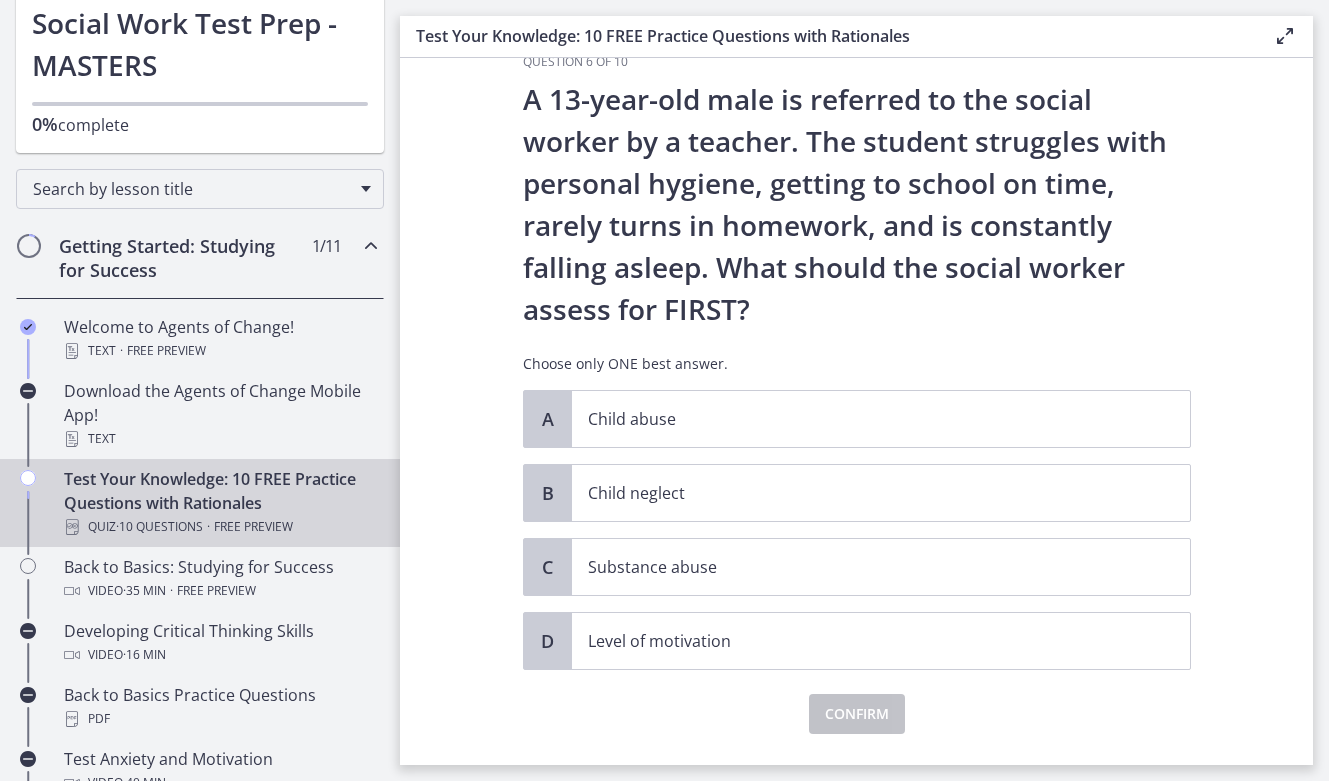 scroll, scrollTop: 43, scrollLeft: 0, axis: vertical 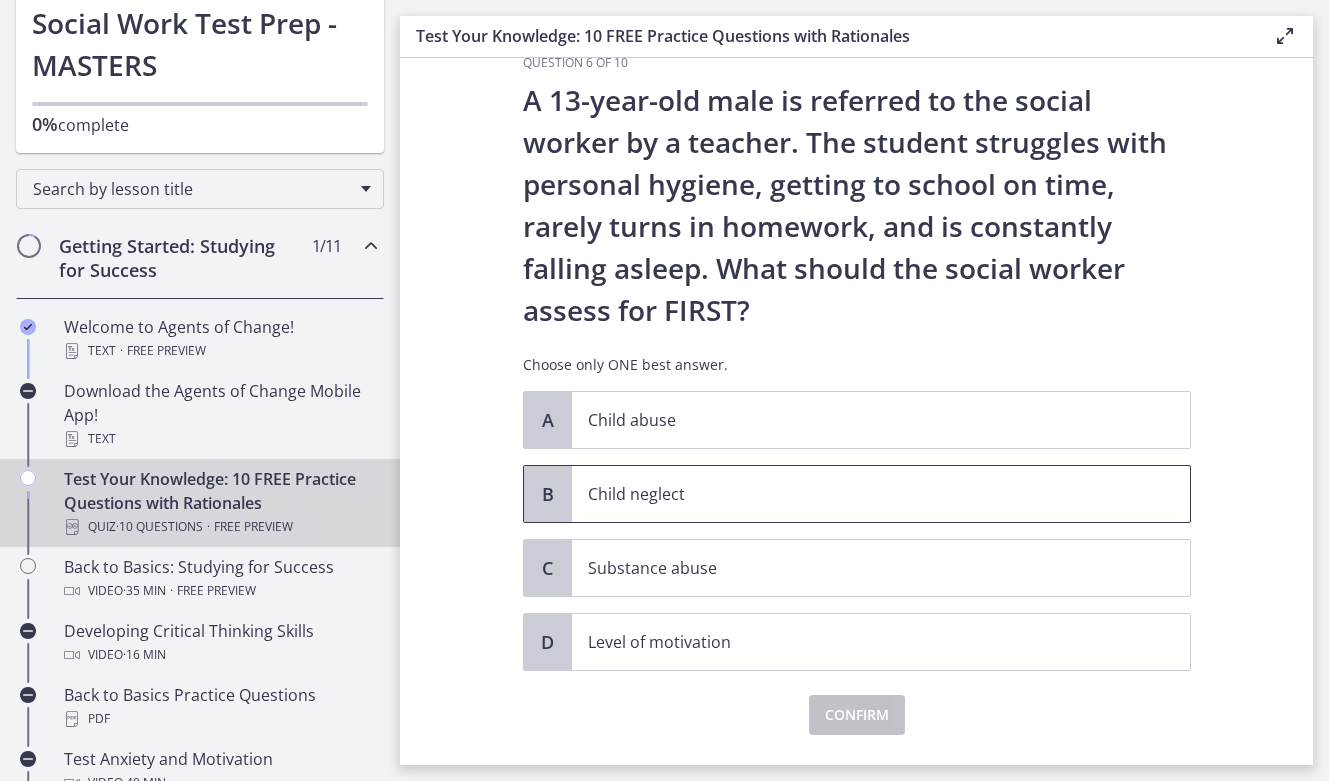 click on "Child neglect" at bounding box center (861, 494) 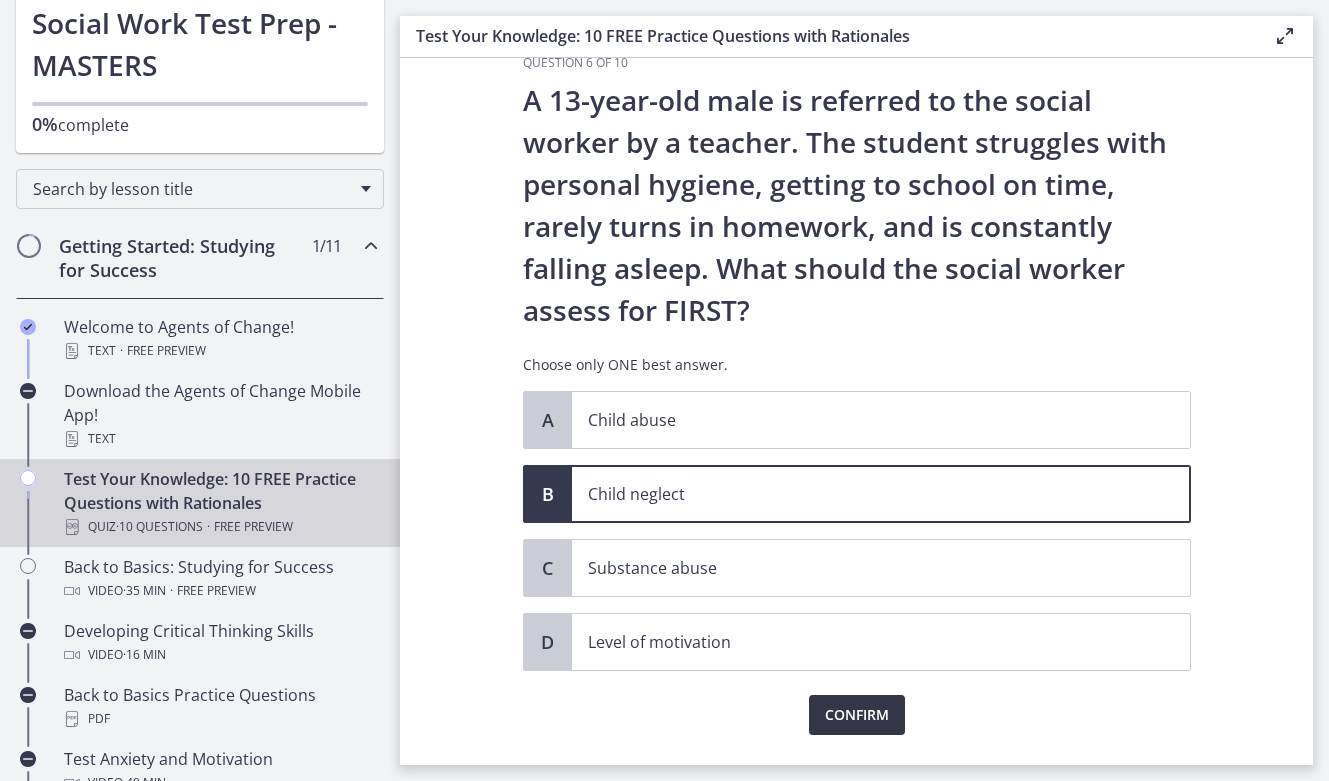click on "Confirm" at bounding box center (857, 715) 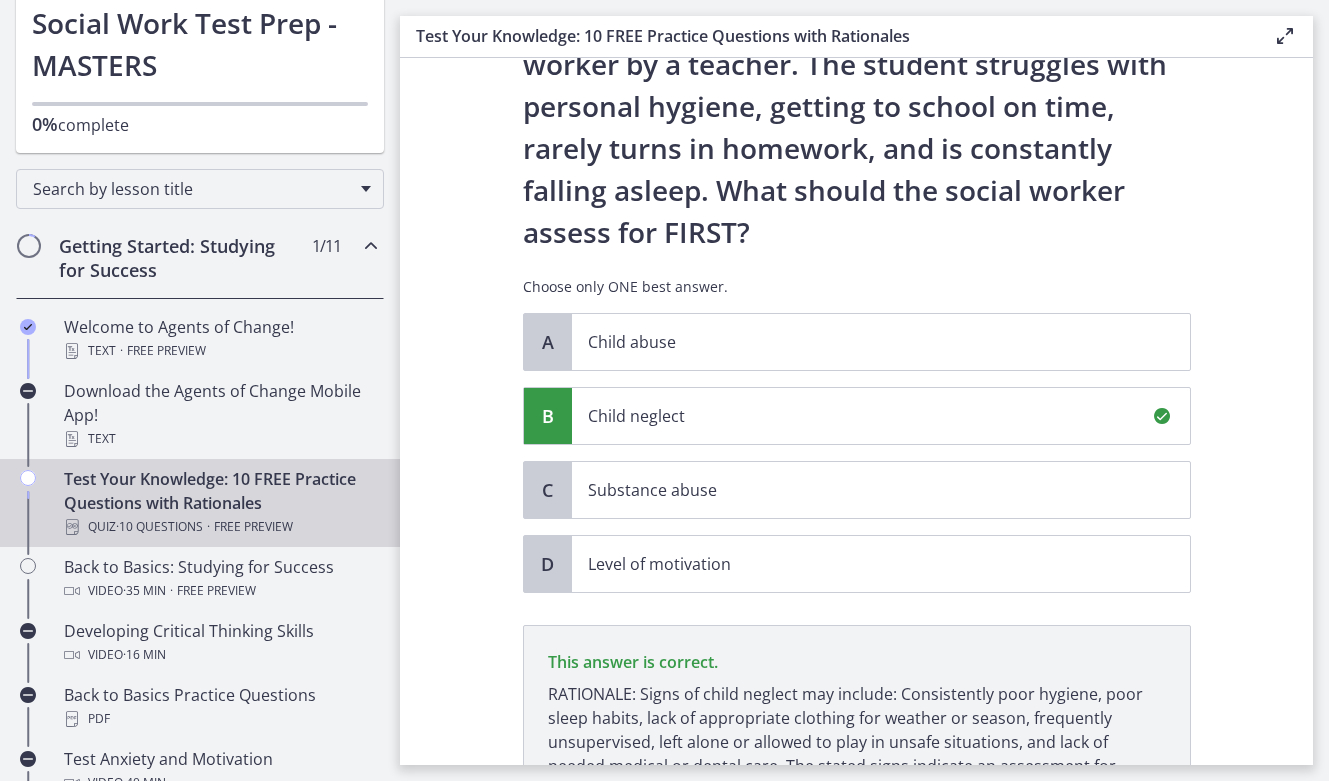 scroll, scrollTop: 327, scrollLeft: 0, axis: vertical 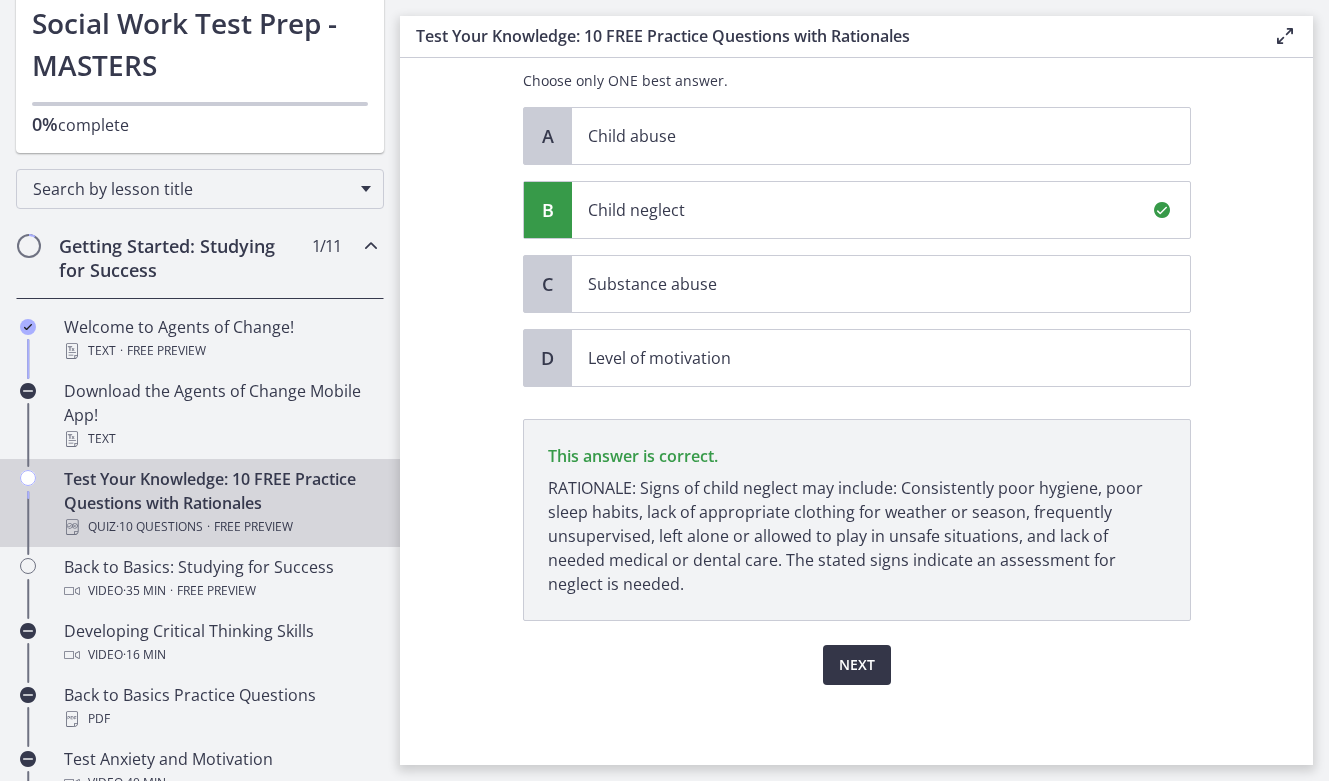 click on "Next" at bounding box center [857, 665] 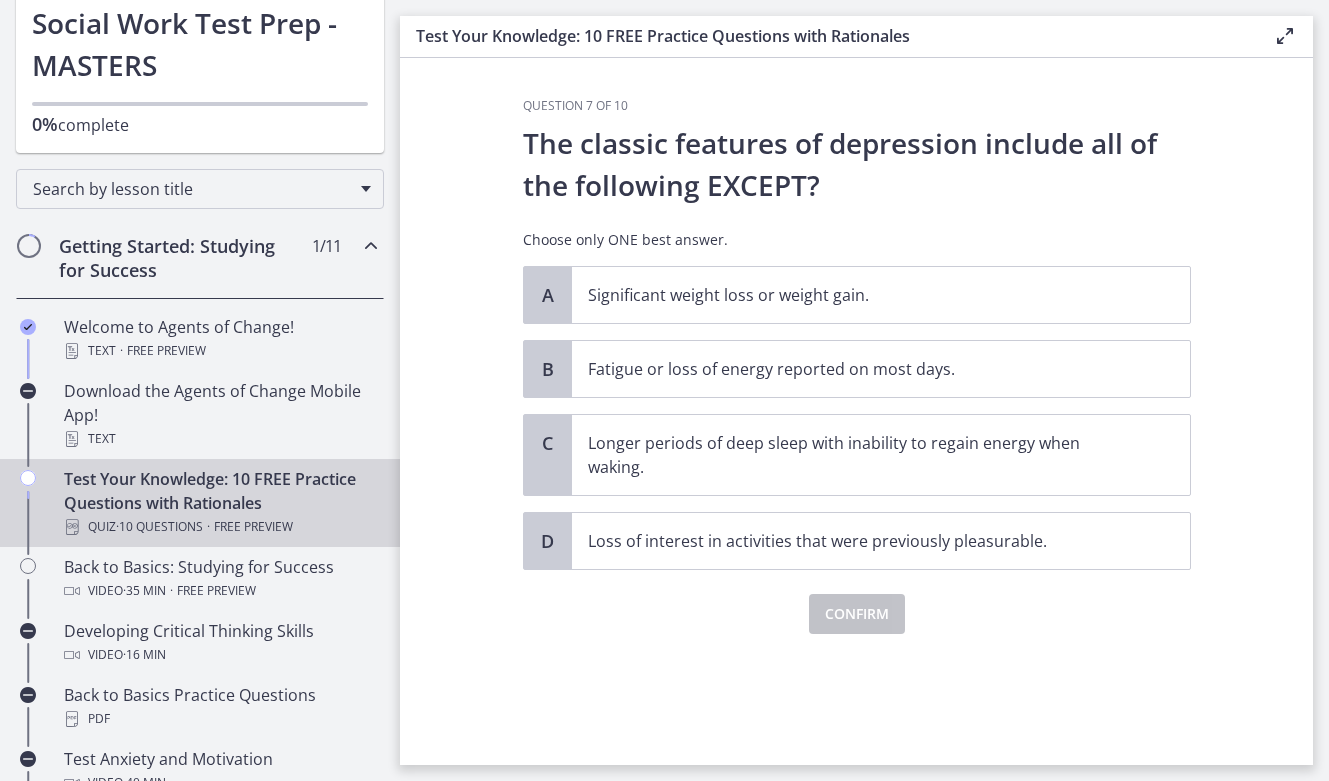 scroll, scrollTop: 0, scrollLeft: 0, axis: both 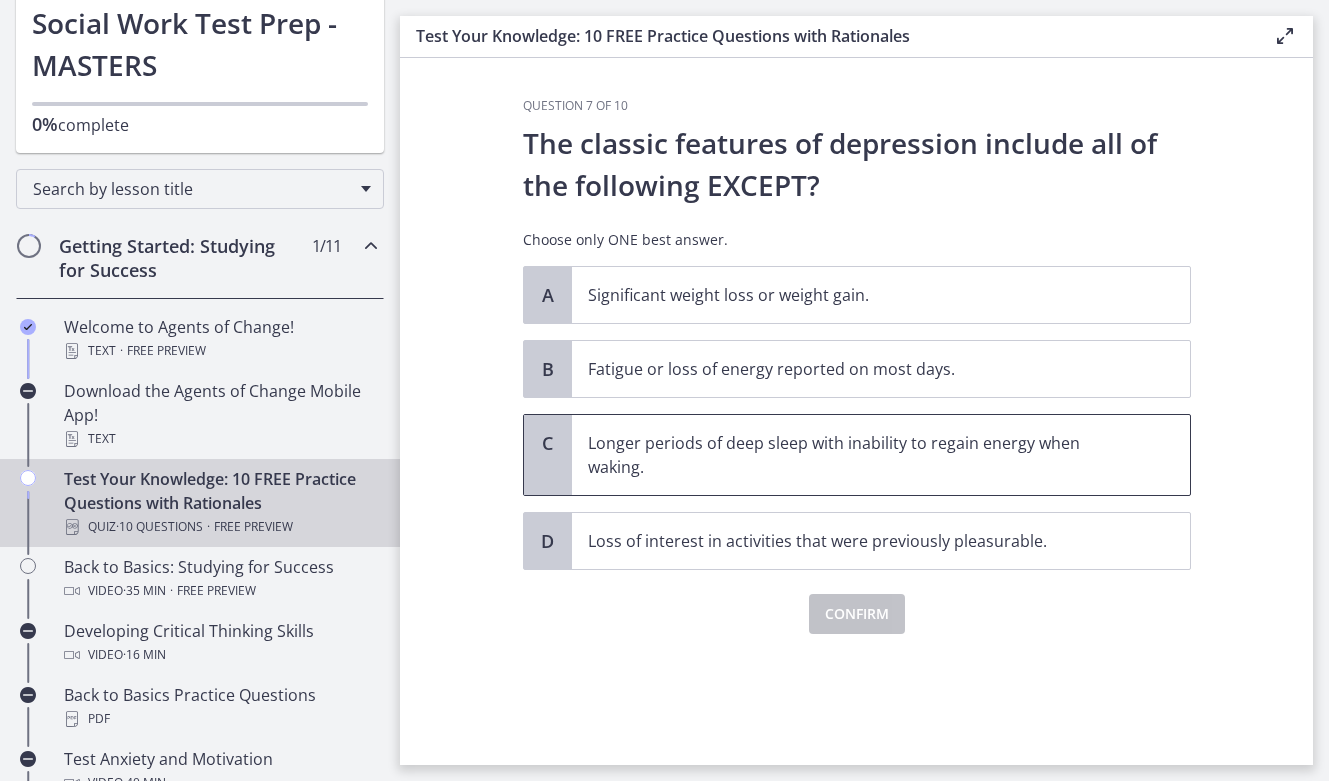 click on "Longer periods of deep sleep with inability to regain energy when waking." at bounding box center [861, 455] 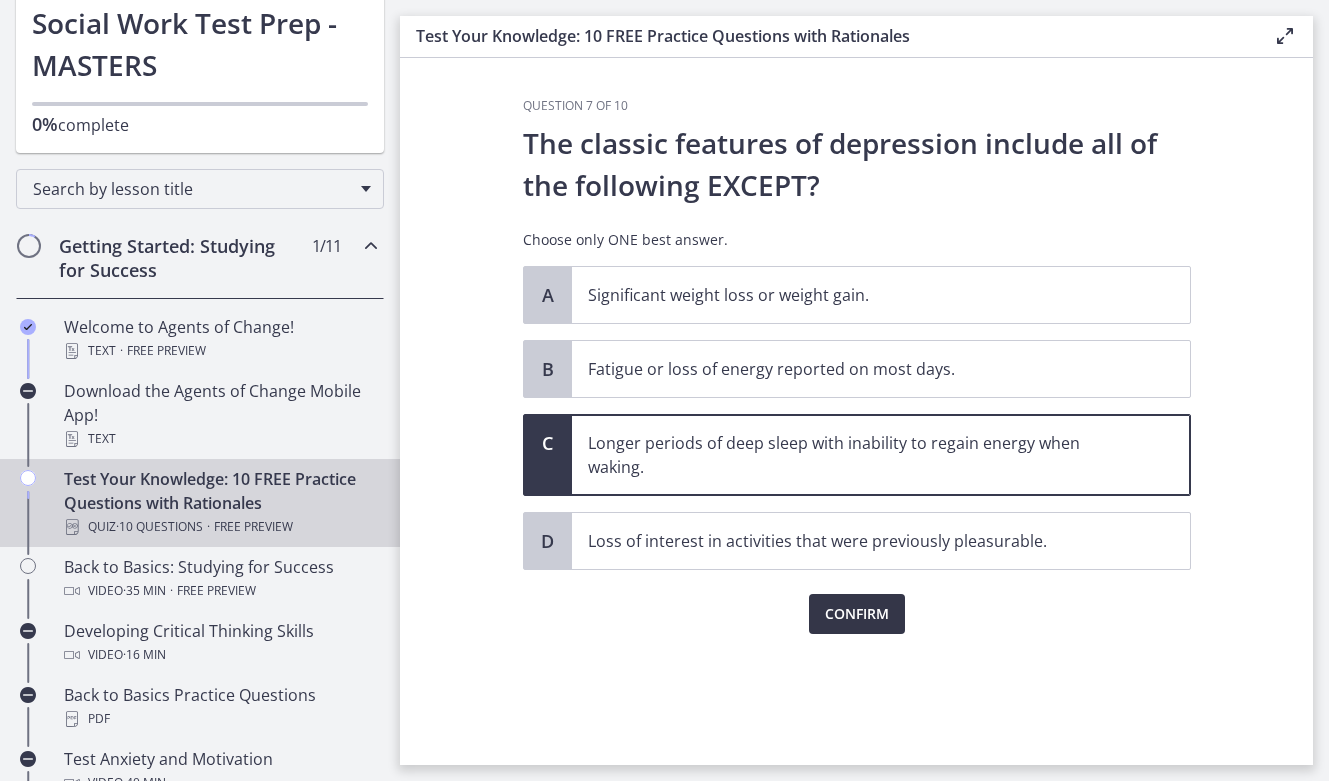 click on "Confirm" at bounding box center [857, 614] 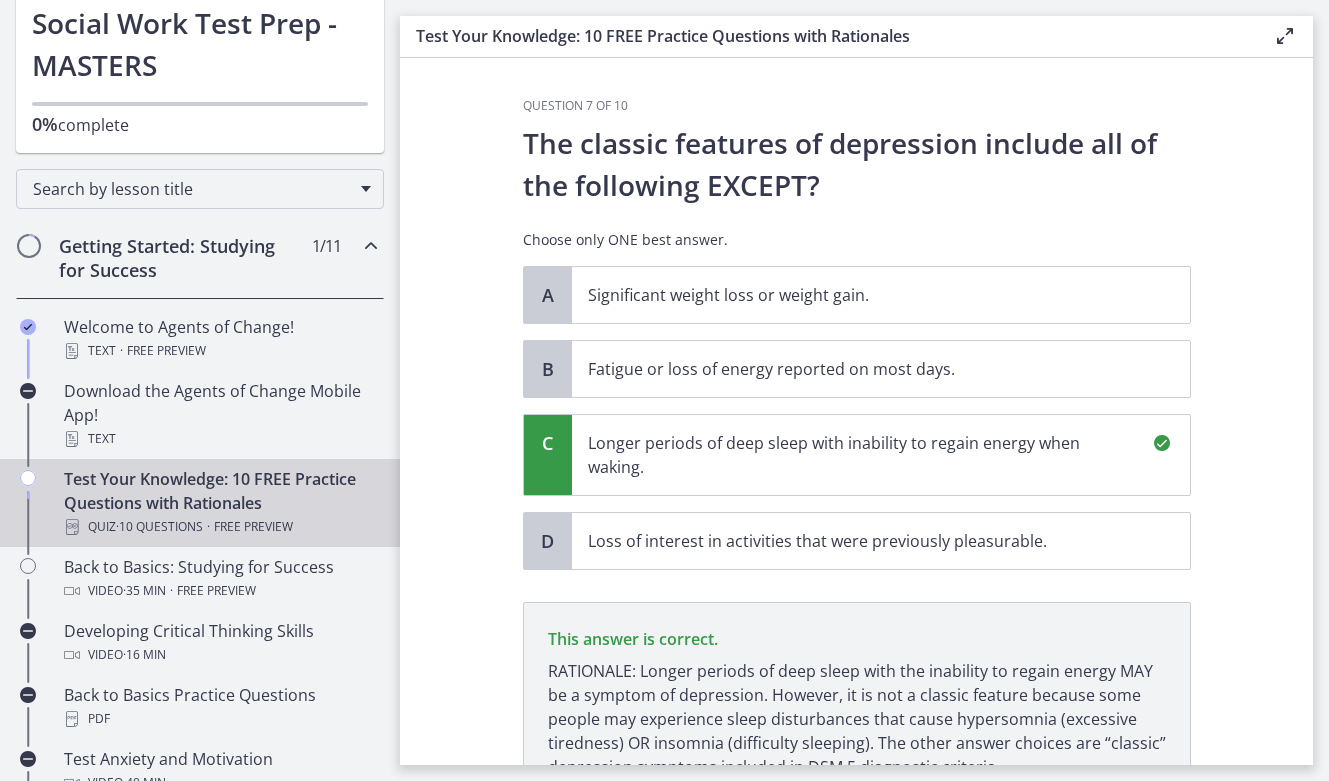 scroll, scrollTop: 183, scrollLeft: 0, axis: vertical 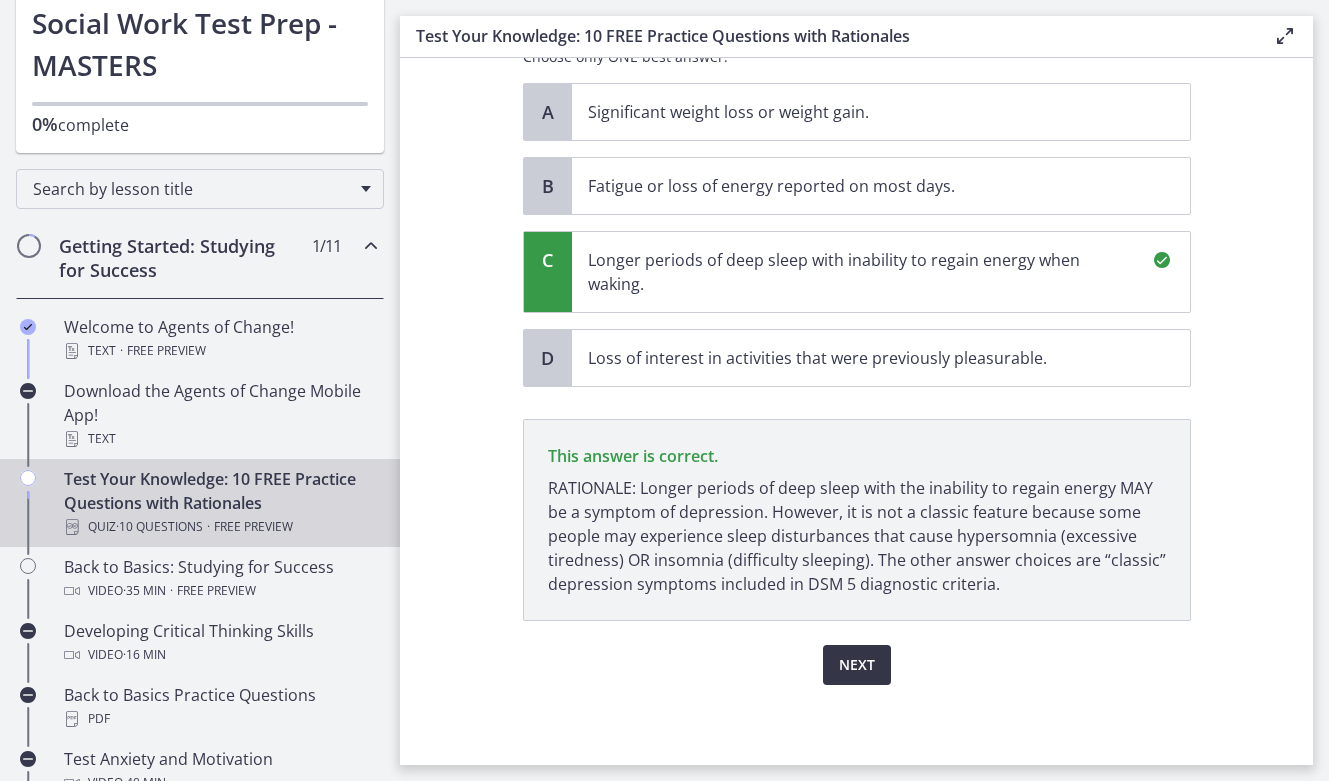click on "Next" at bounding box center [857, 665] 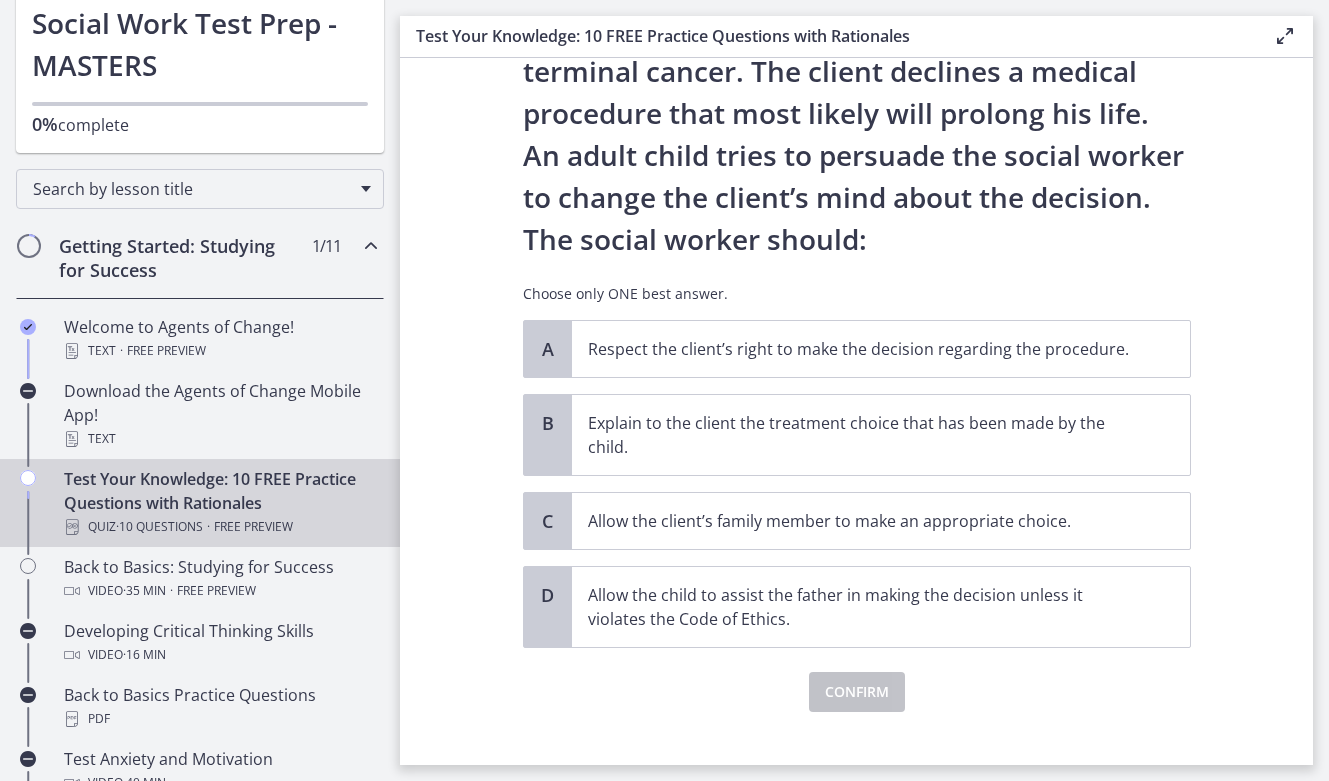 scroll, scrollTop: 183, scrollLeft: 0, axis: vertical 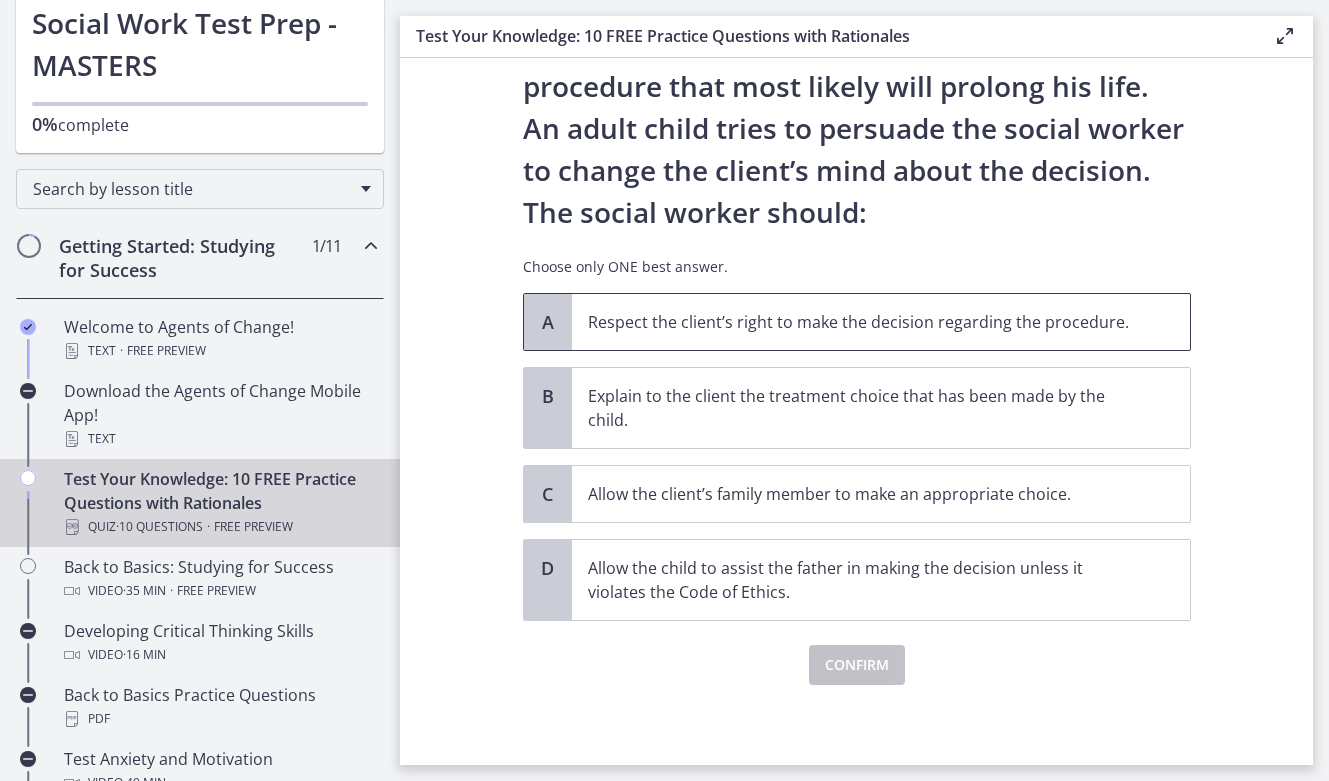 click on "Respect the client’s right to make the decision regarding the procedure." at bounding box center (881, 322) 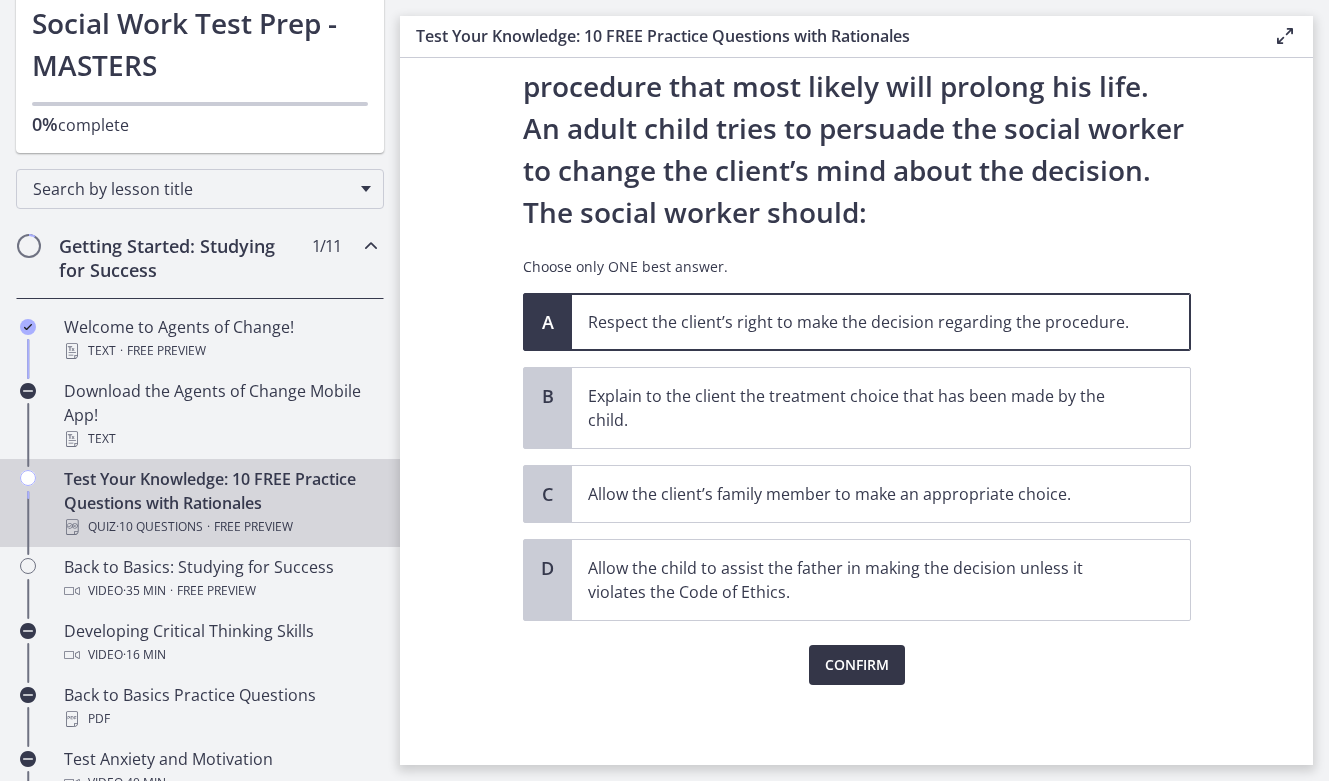 click on "Confirm" at bounding box center [857, 665] 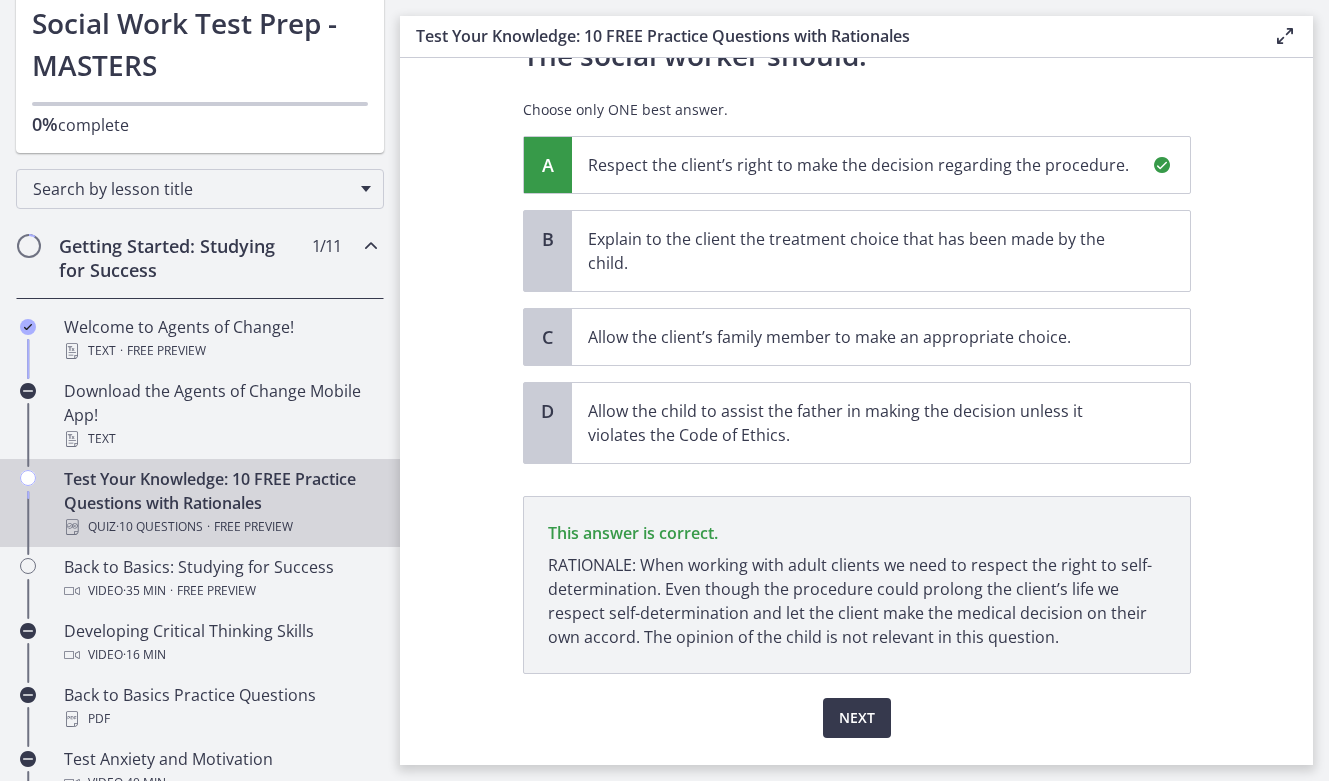 scroll, scrollTop: 393, scrollLeft: 0, axis: vertical 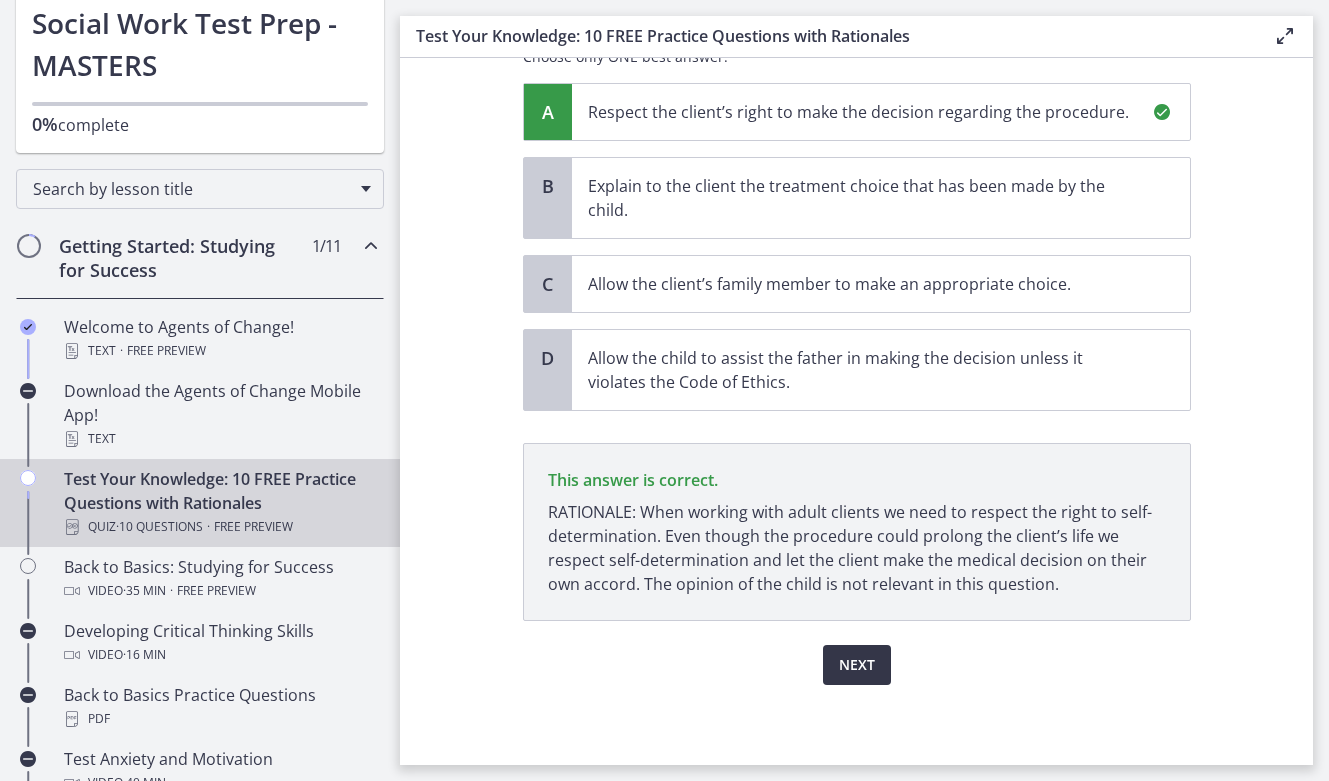 click on "Next" at bounding box center (857, 665) 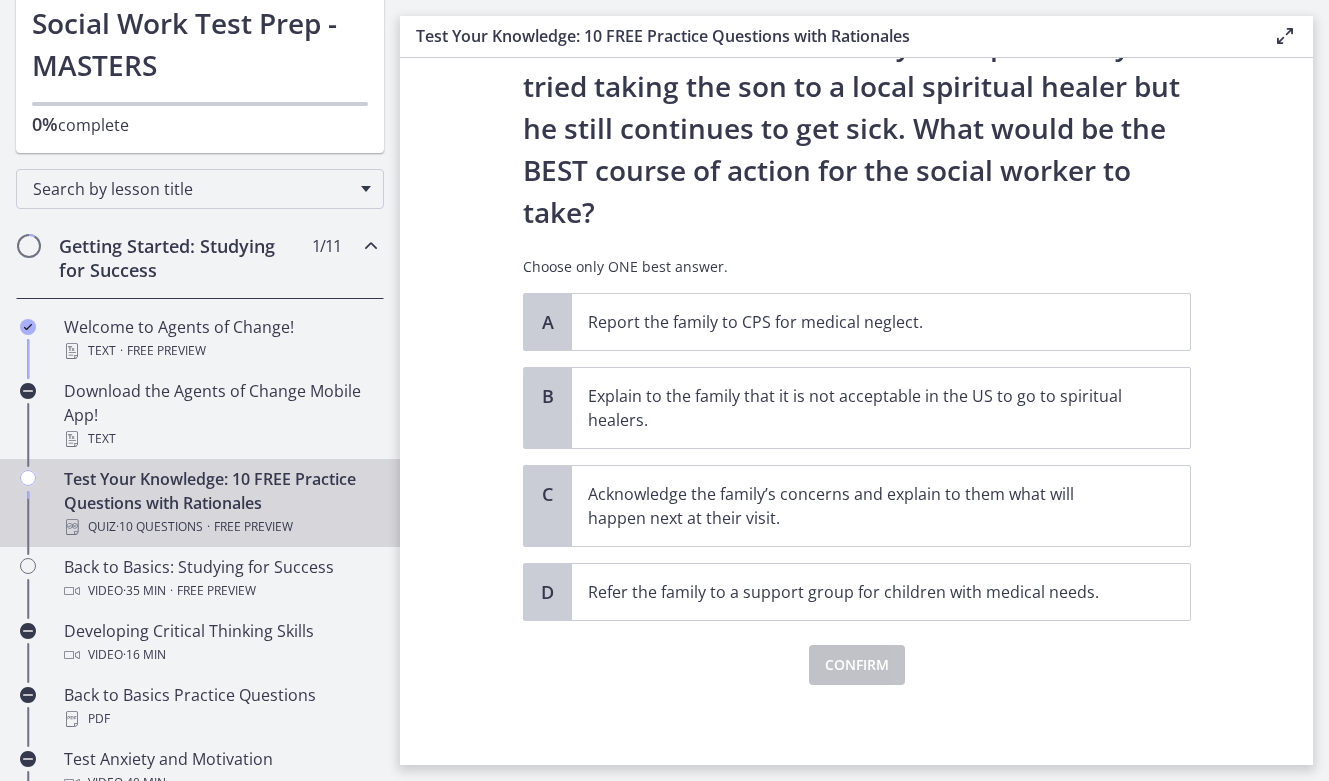 scroll, scrollTop: 349, scrollLeft: 0, axis: vertical 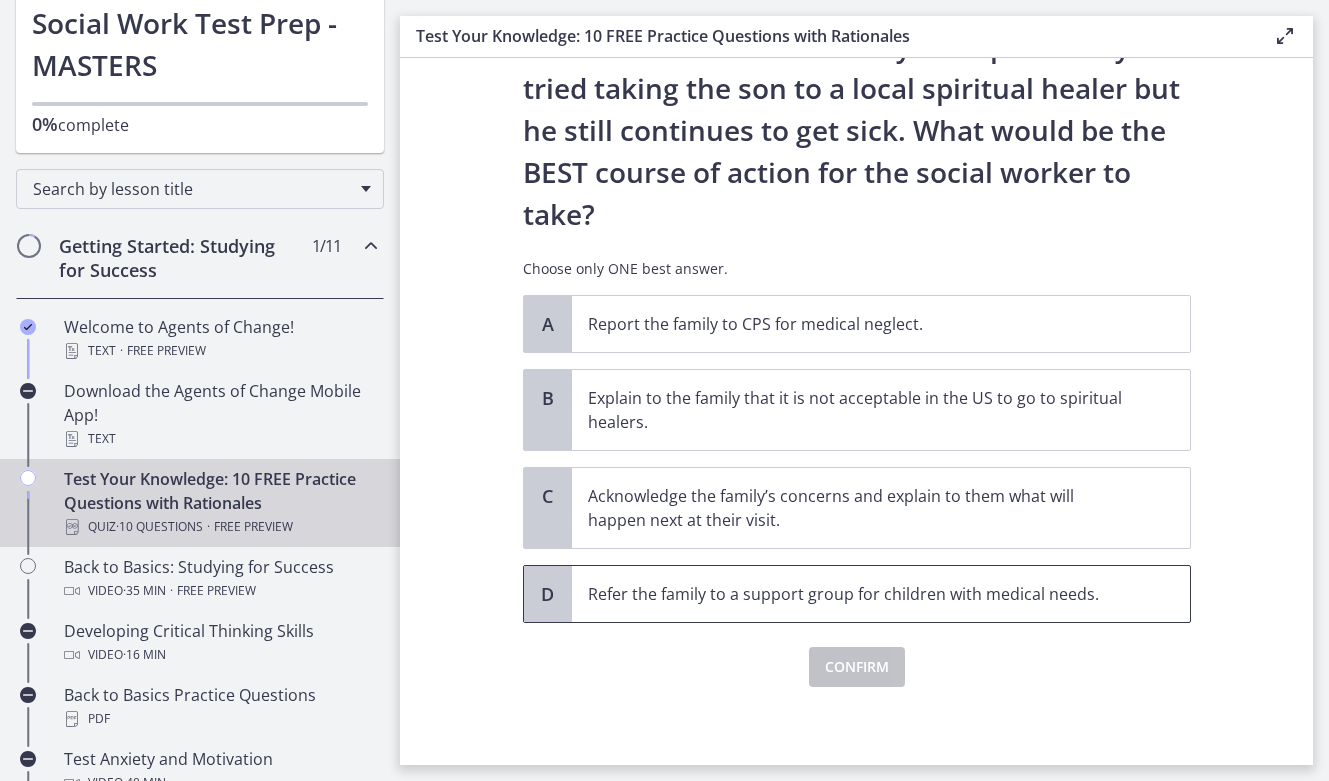 click on "Refer the family to a support group for children with medical needs." at bounding box center (861, 594) 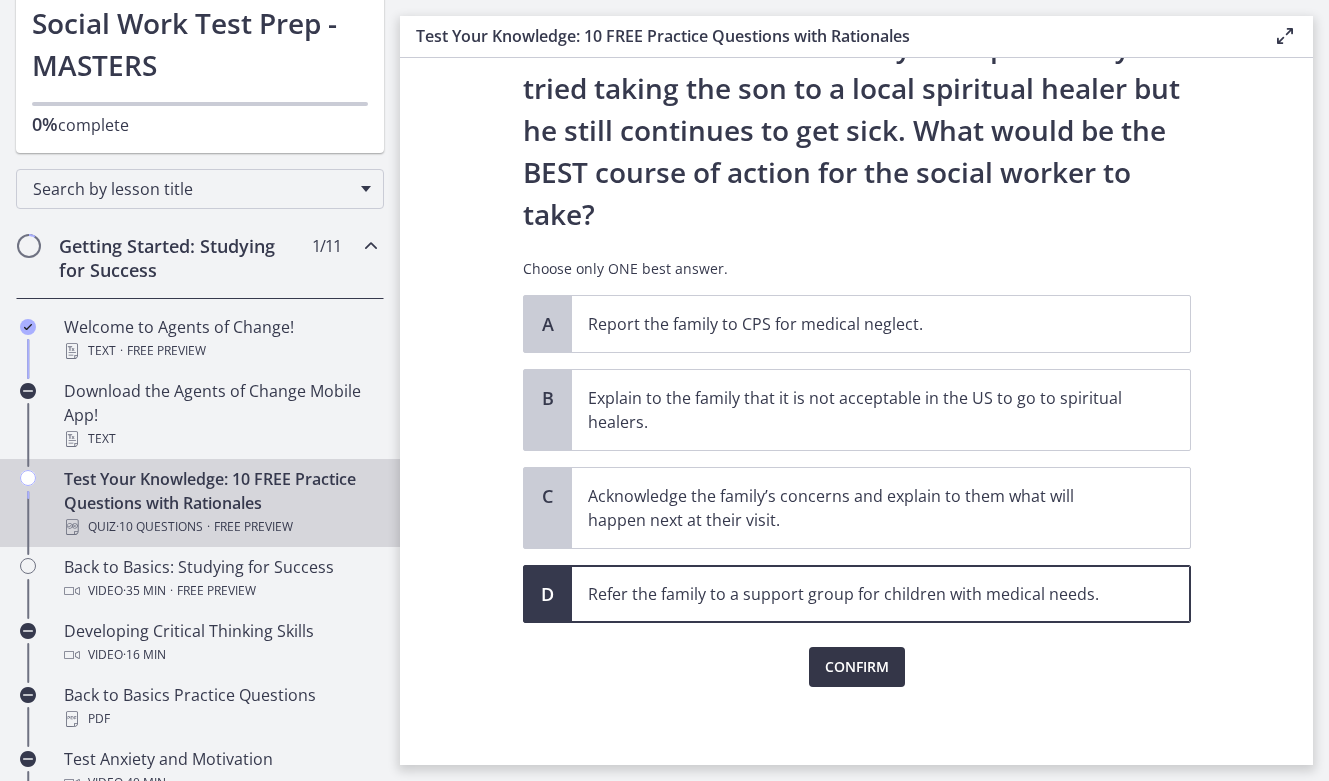 click on "Confirm" at bounding box center (857, 667) 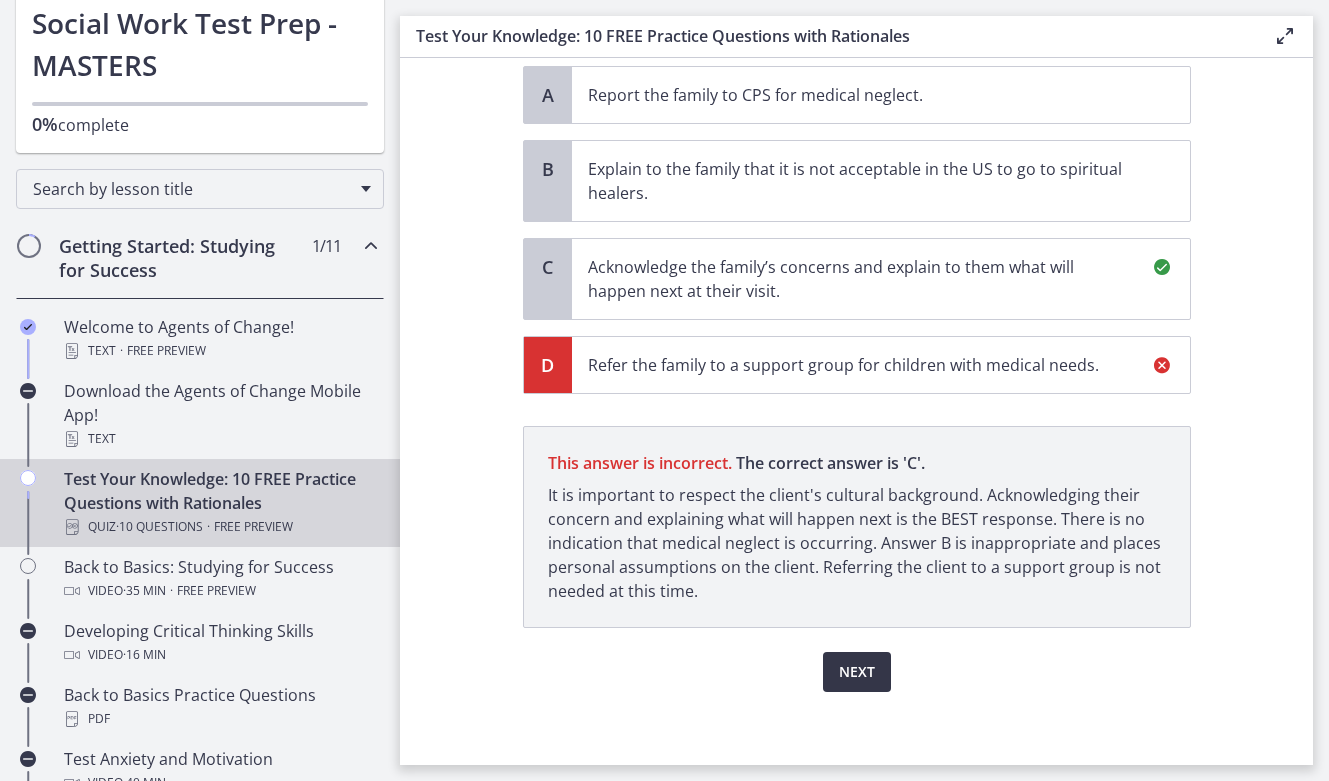 scroll, scrollTop: 585, scrollLeft: 0, axis: vertical 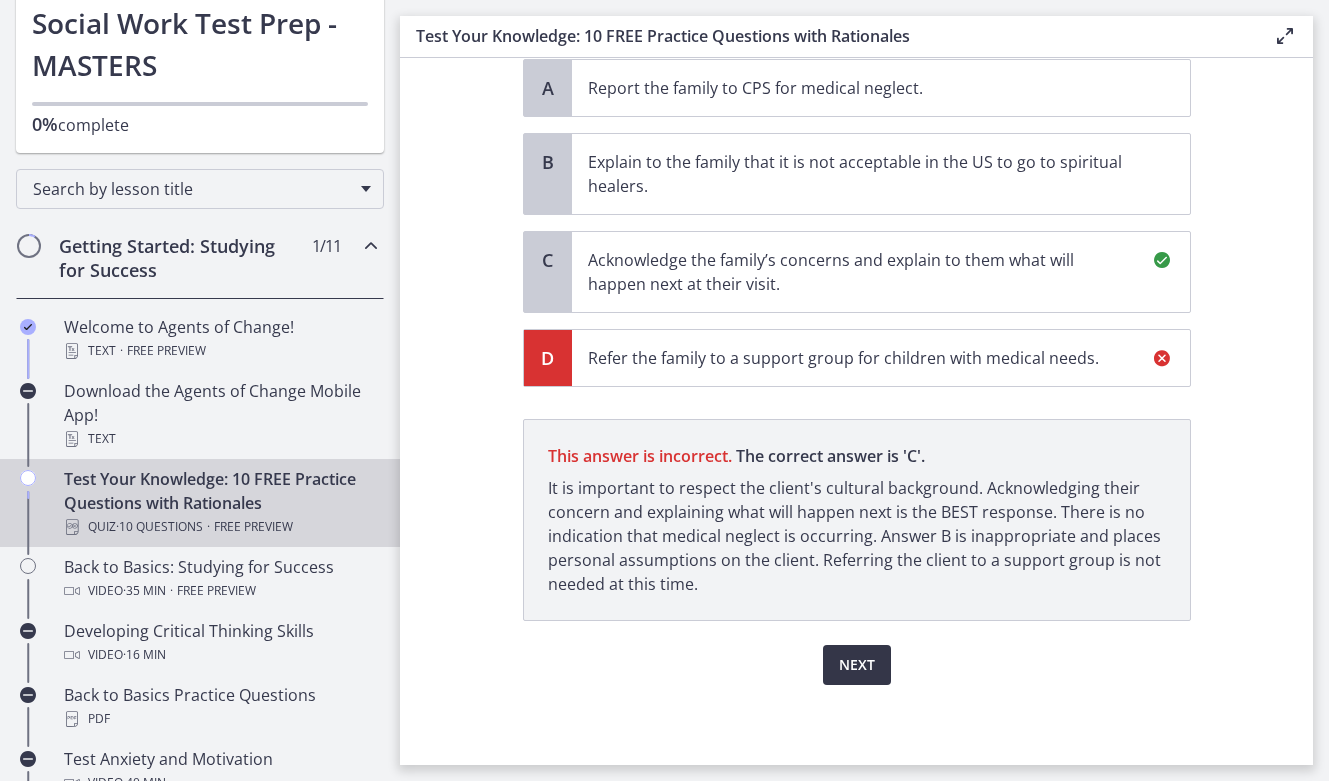 click on "Next" at bounding box center [857, 665] 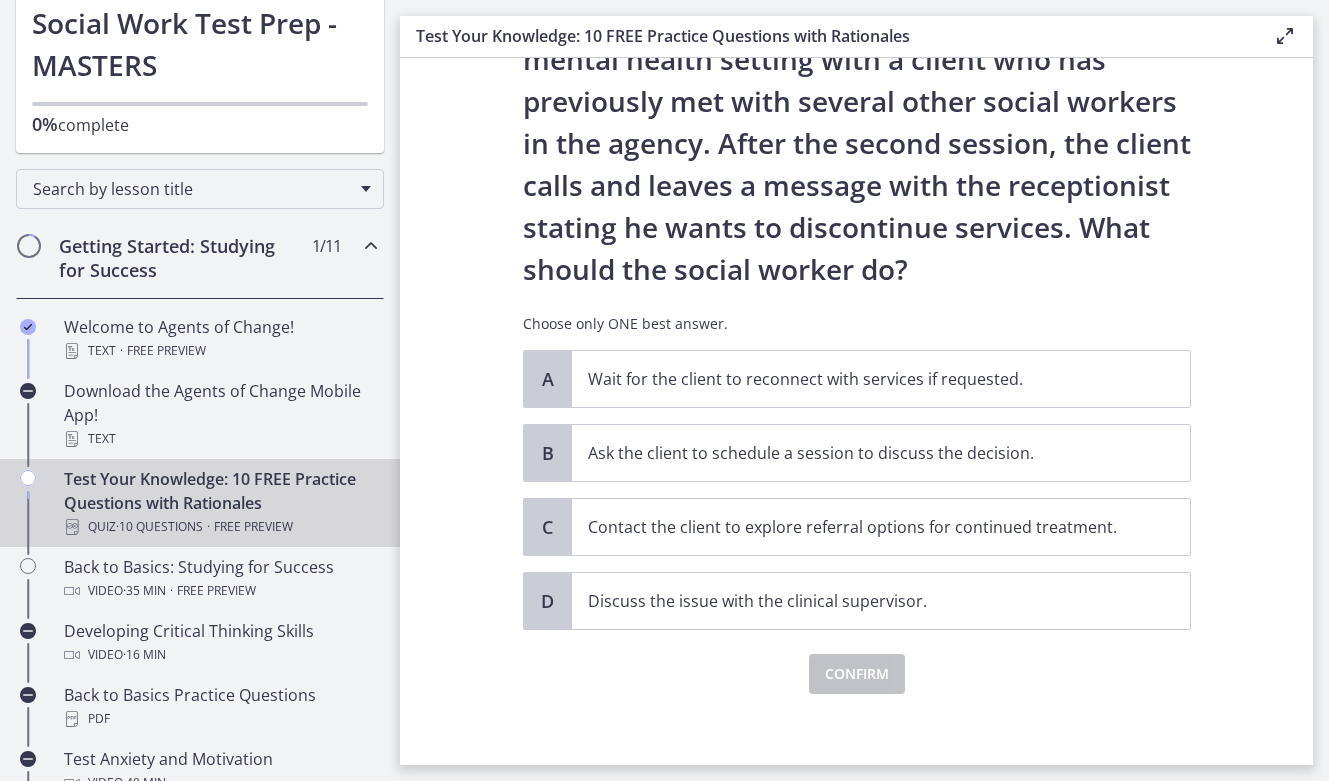 scroll, scrollTop: 128, scrollLeft: 0, axis: vertical 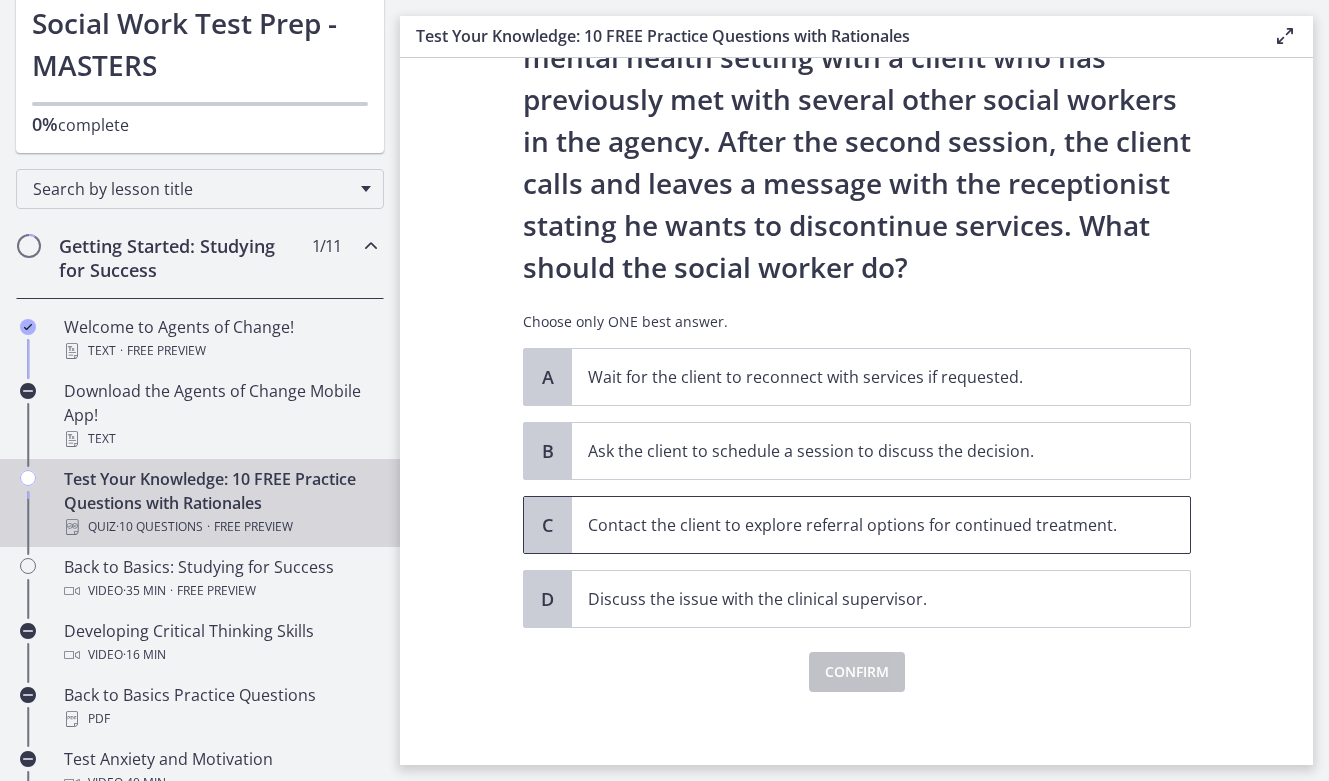 click on "Contact the client to explore referral options for continued treatment." at bounding box center (881, 525) 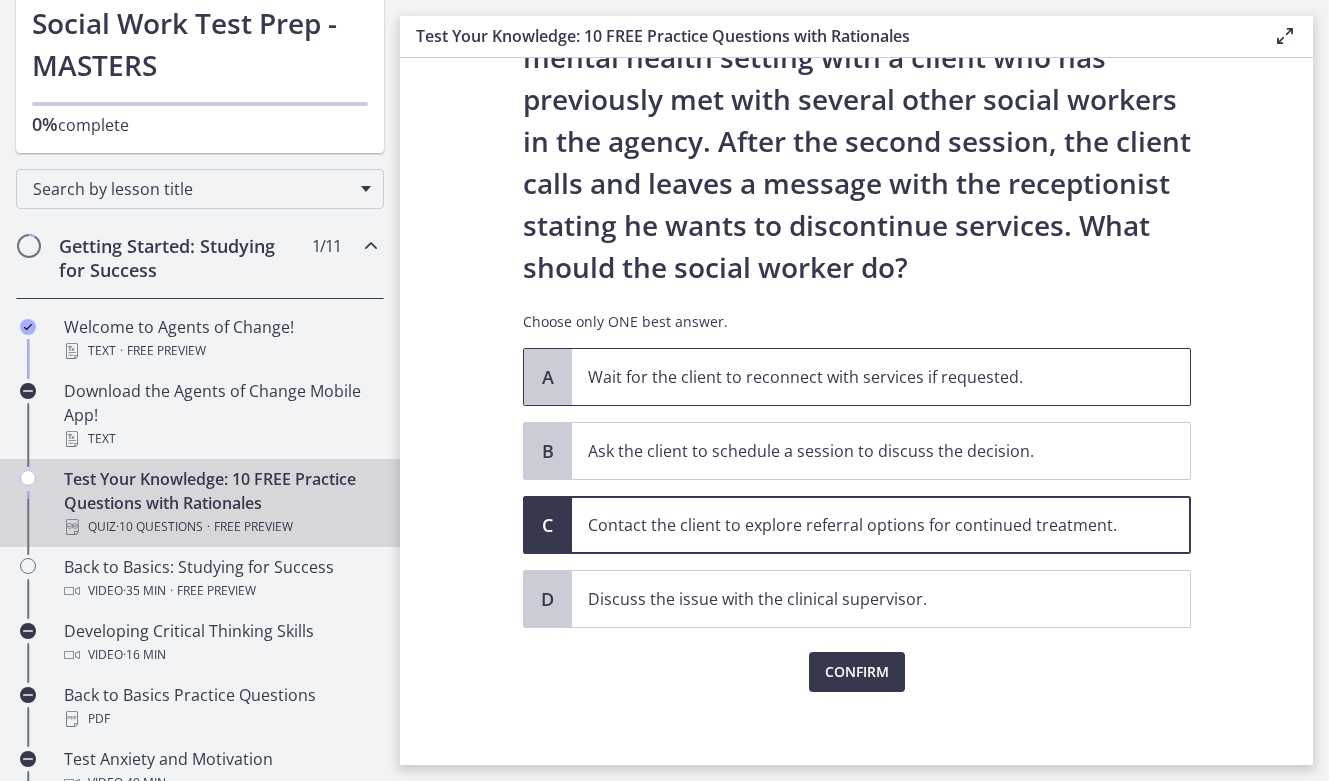 click on "Wait for the client to reconnect with services if requested." at bounding box center (881, 377) 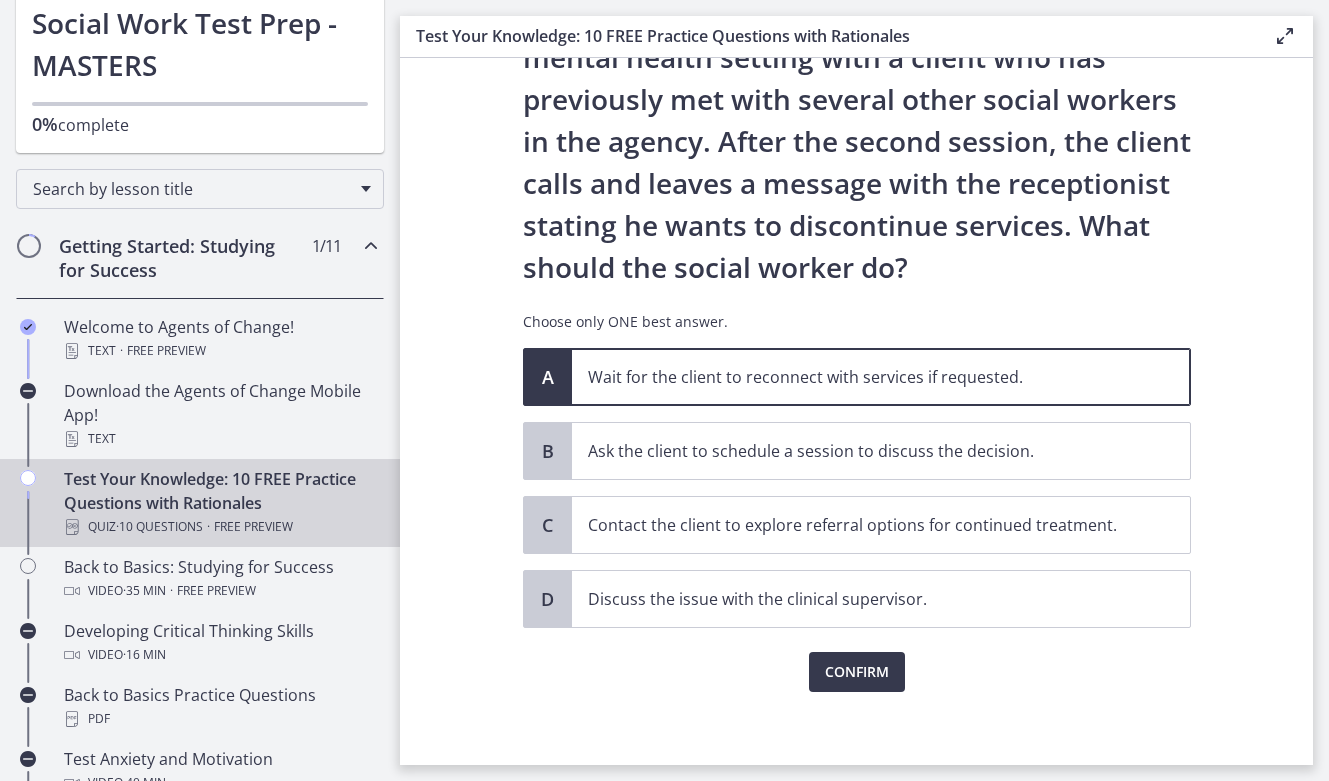 click on "Question   10   of   10
A social worker is working in a community mental health setting with a client who has previously met with several other social workers in the agency. After the second session, the client calls and leaves a message with the receptionist stating he wants to discontinue services. What should the social worker do?
Choose only ONE best answer.
A
Wait for the client to reconnect with services if requested.
B
Ask the client to schedule a session to discuss the decision.
C
Contact the client to explore referral options for continued treatment.
D
Discuss the issue with the clinical supervisor." 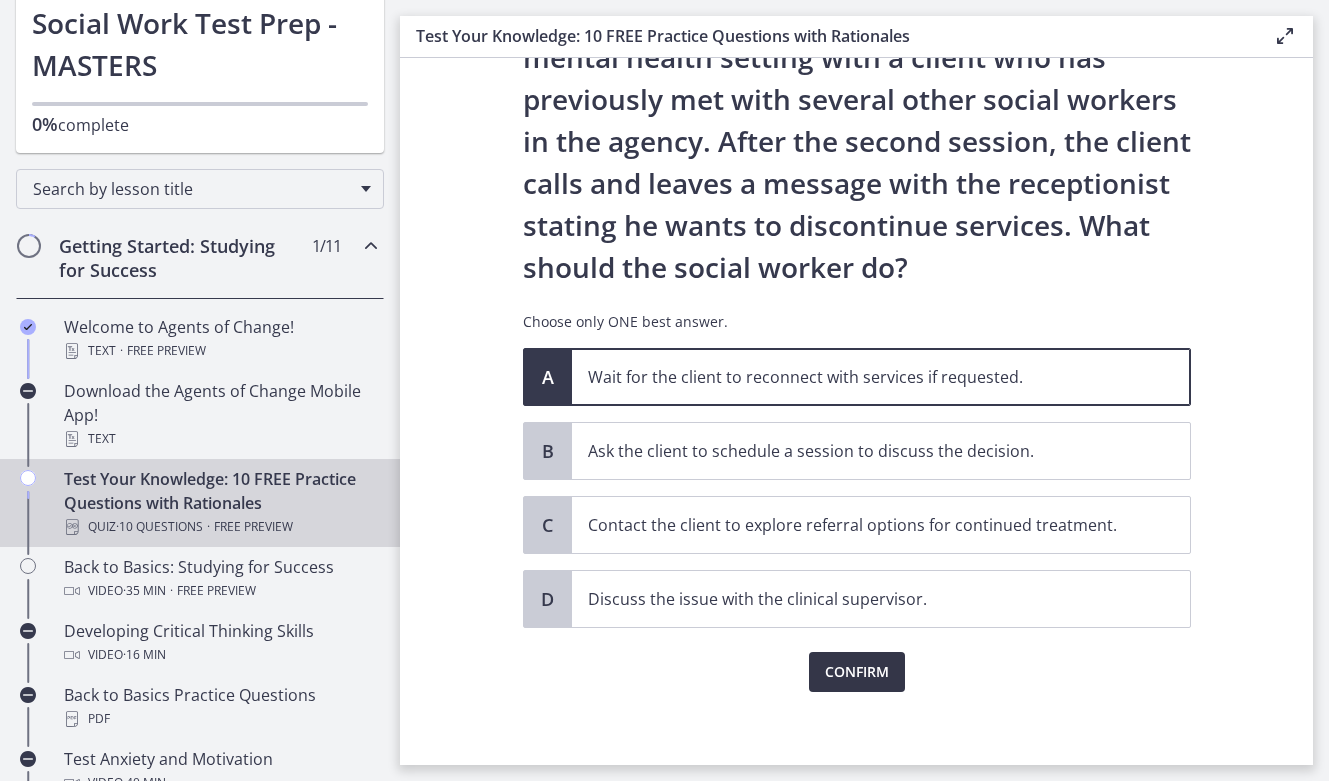 click on "Confirm" at bounding box center (857, 672) 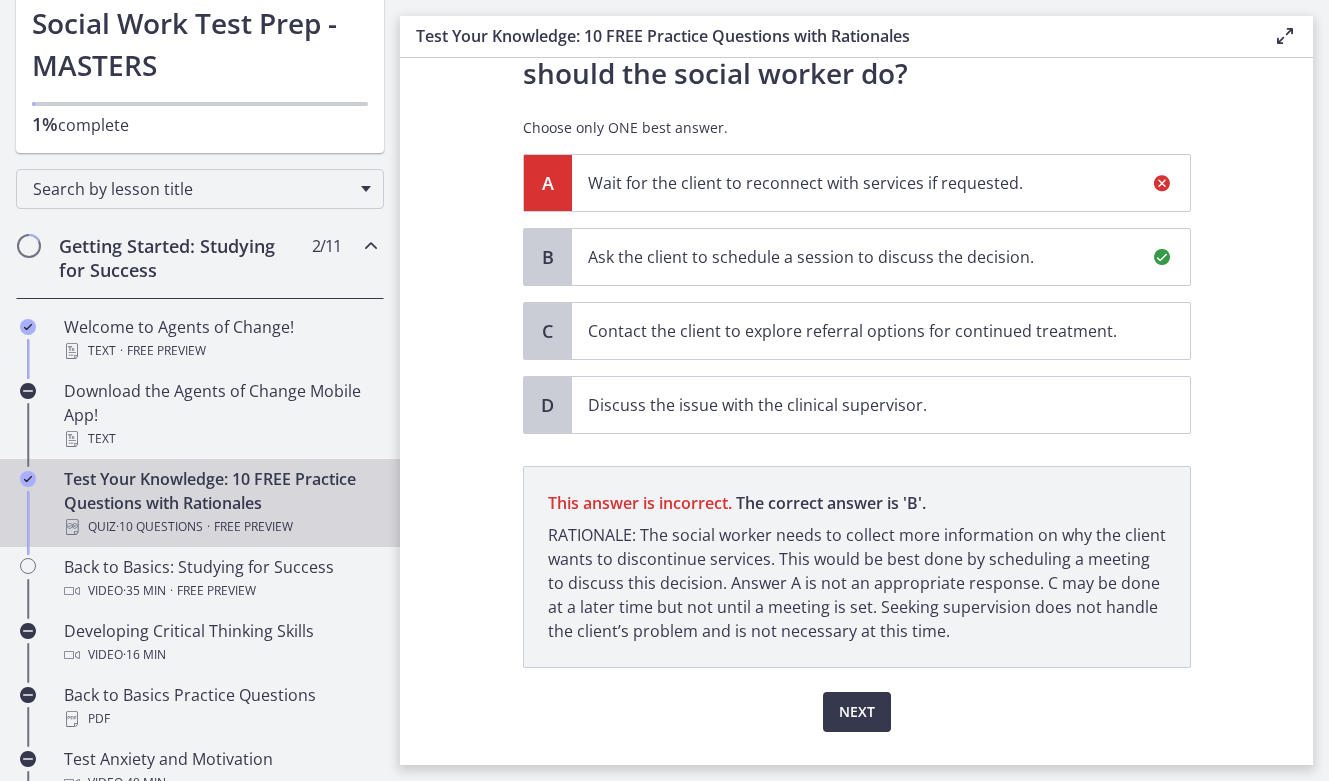 scroll, scrollTop: 324, scrollLeft: 0, axis: vertical 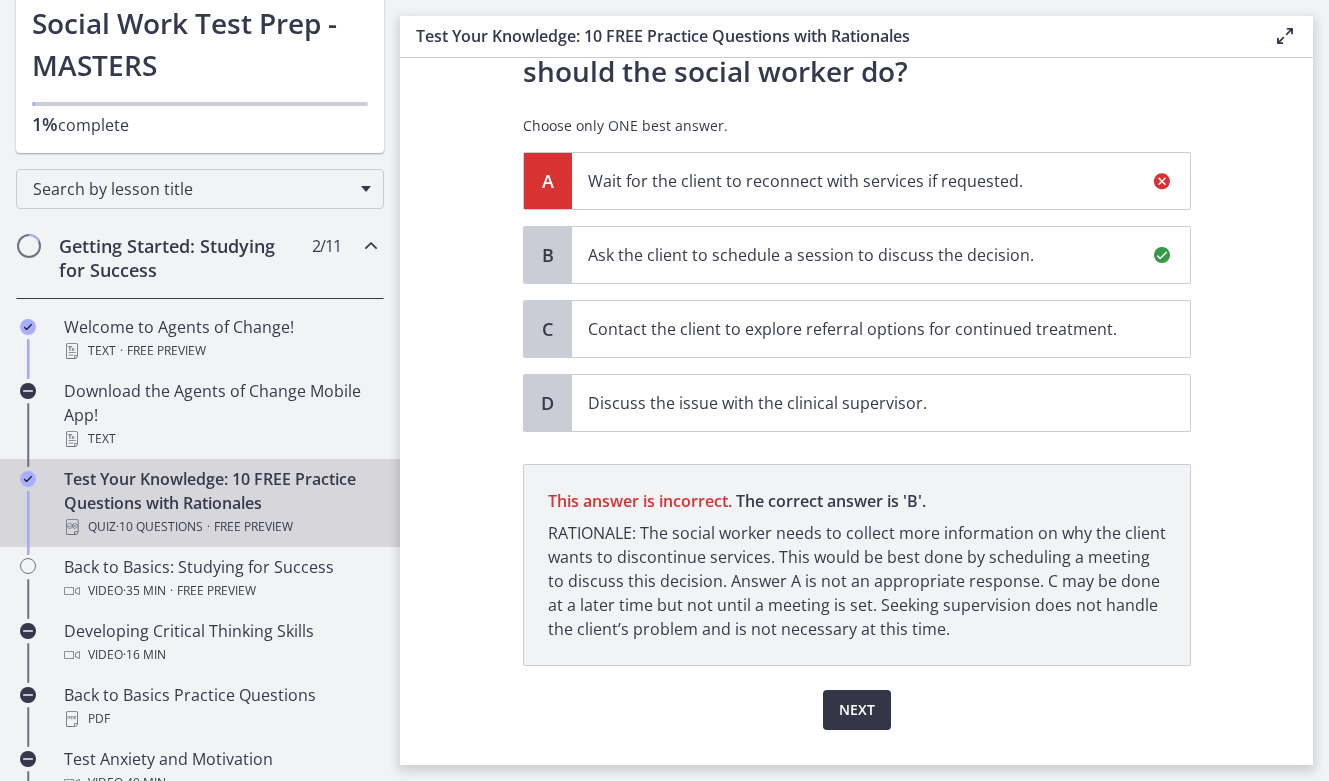 click on "Next" at bounding box center (857, 710) 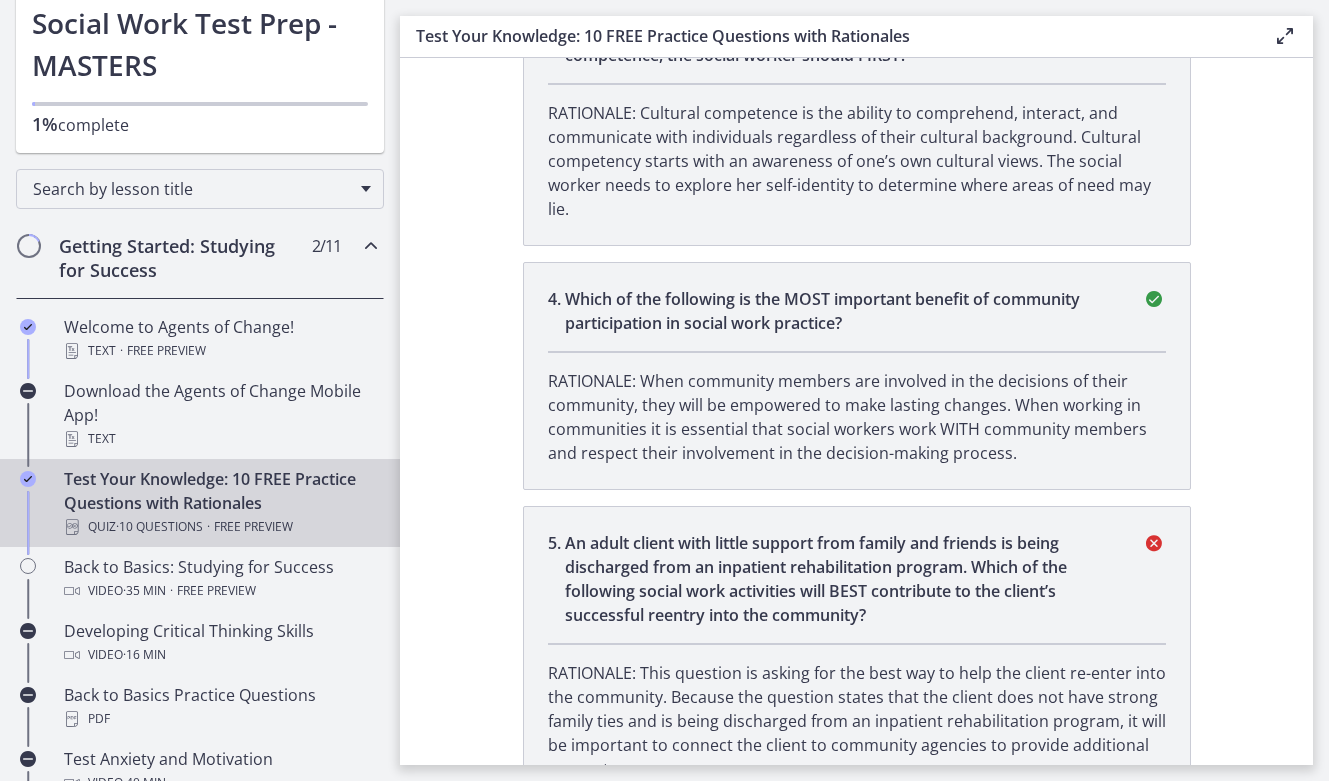 scroll, scrollTop: 0, scrollLeft: 0, axis: both 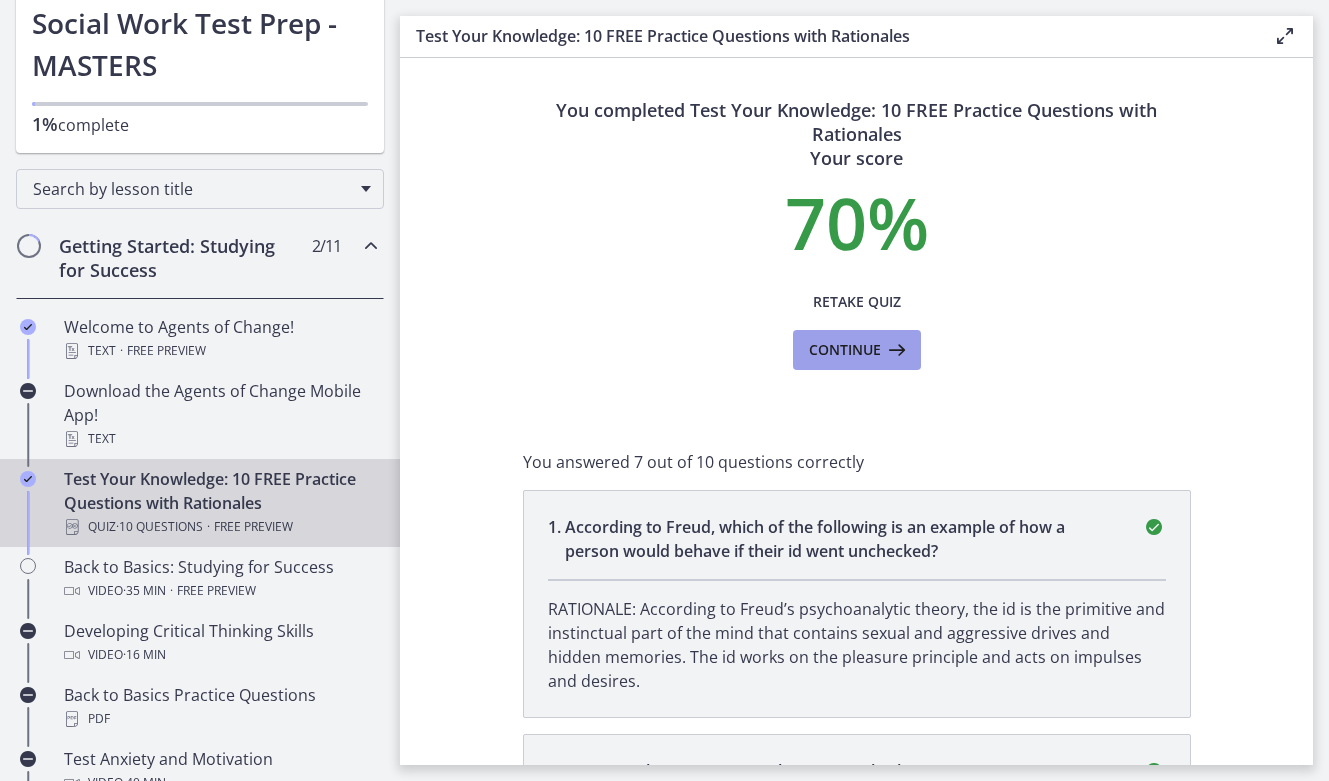 click on "Continue" at bounding box center [857, 350] 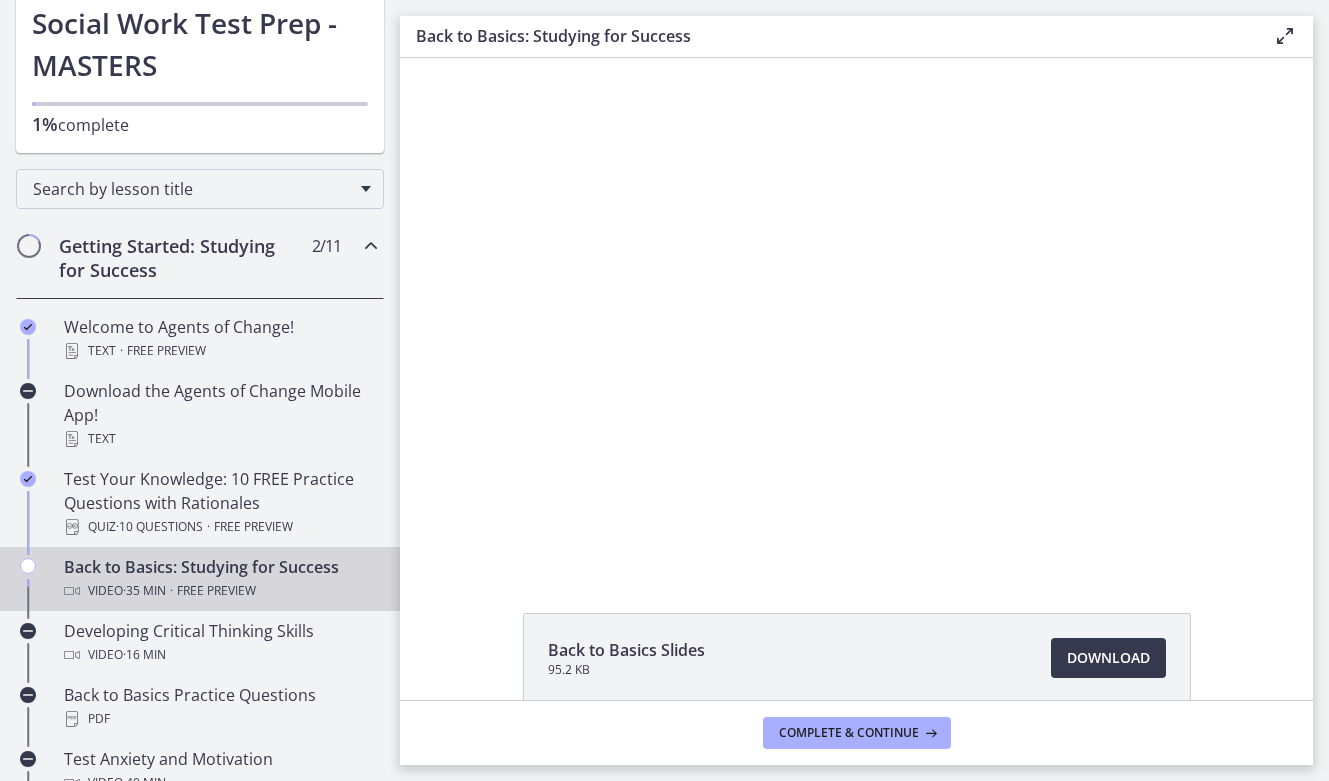 scroll, scrollTop: 0, scrollLeft: 0, axis: both 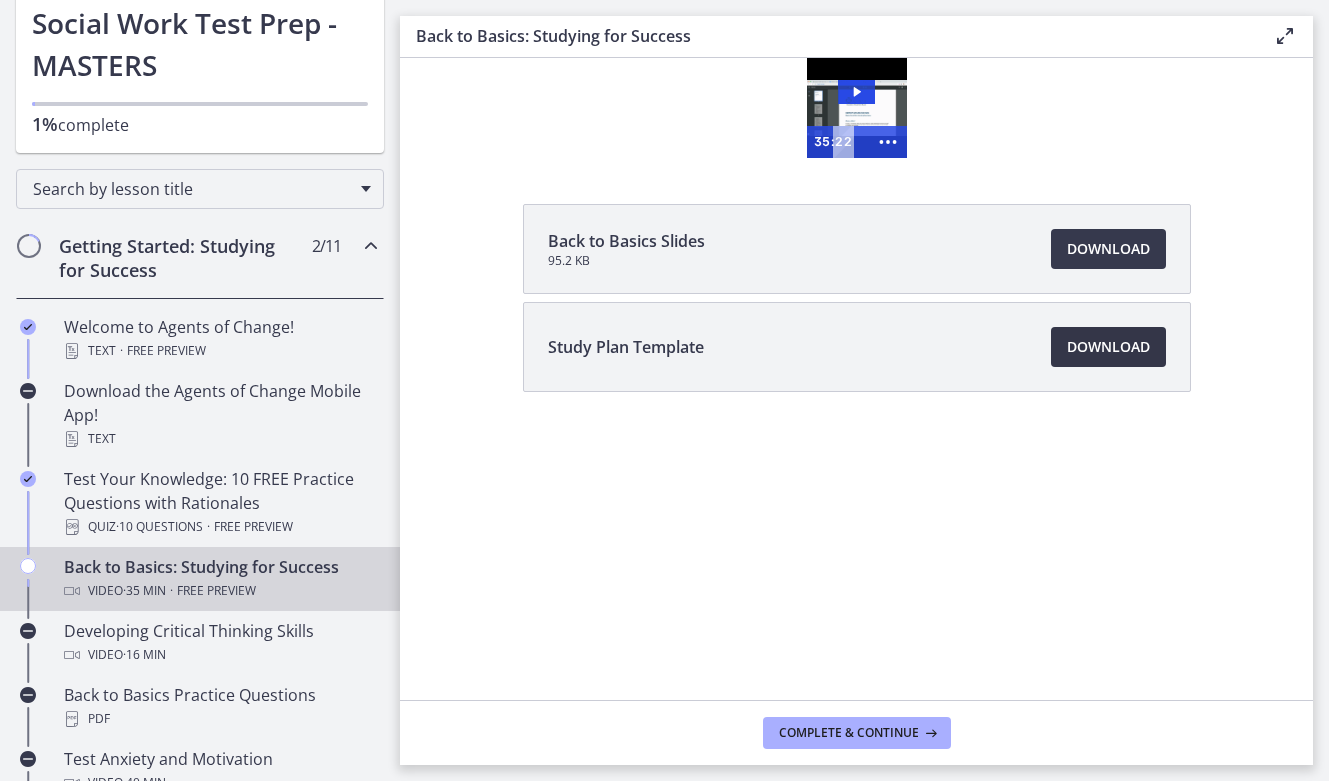 click on "Download
Opens in a new window" at bounding box center (1108, 347) 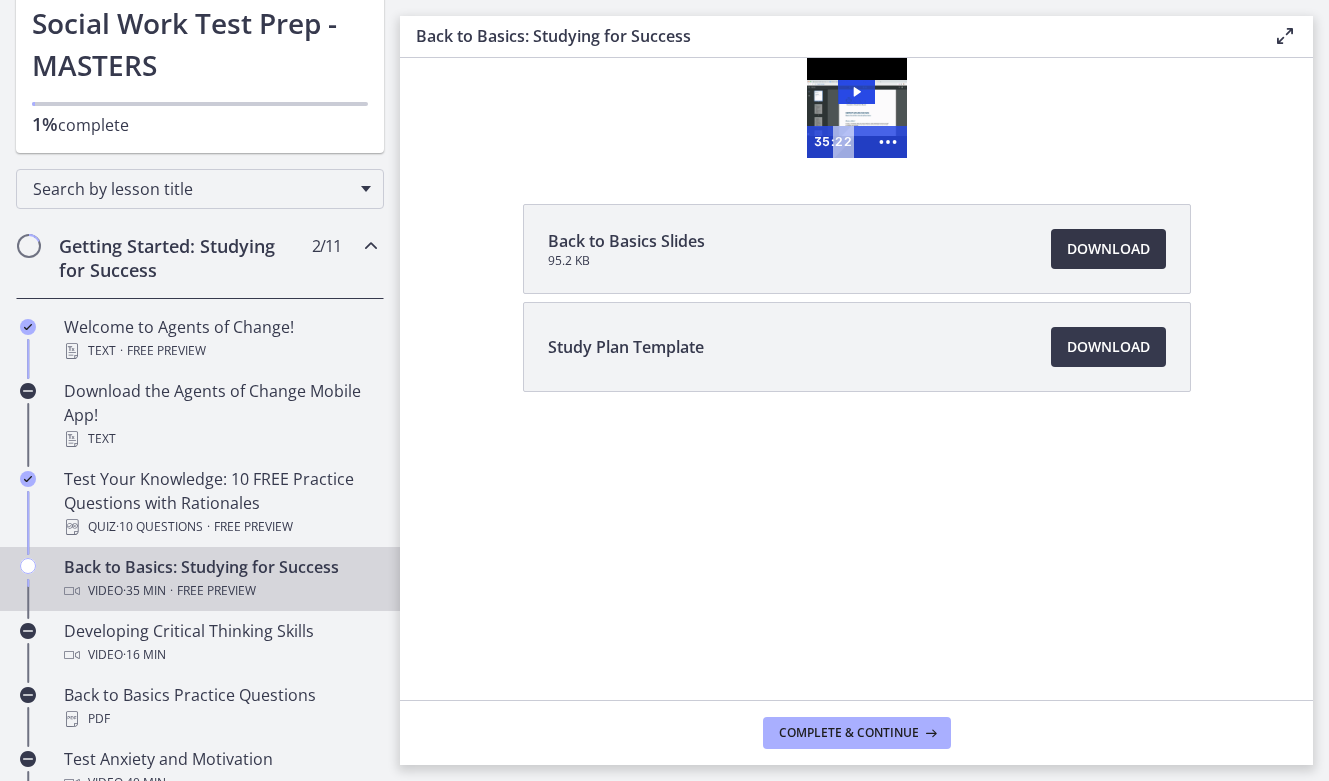 click on "Download
Opens in a new window" at bounding box center [1108, 249] 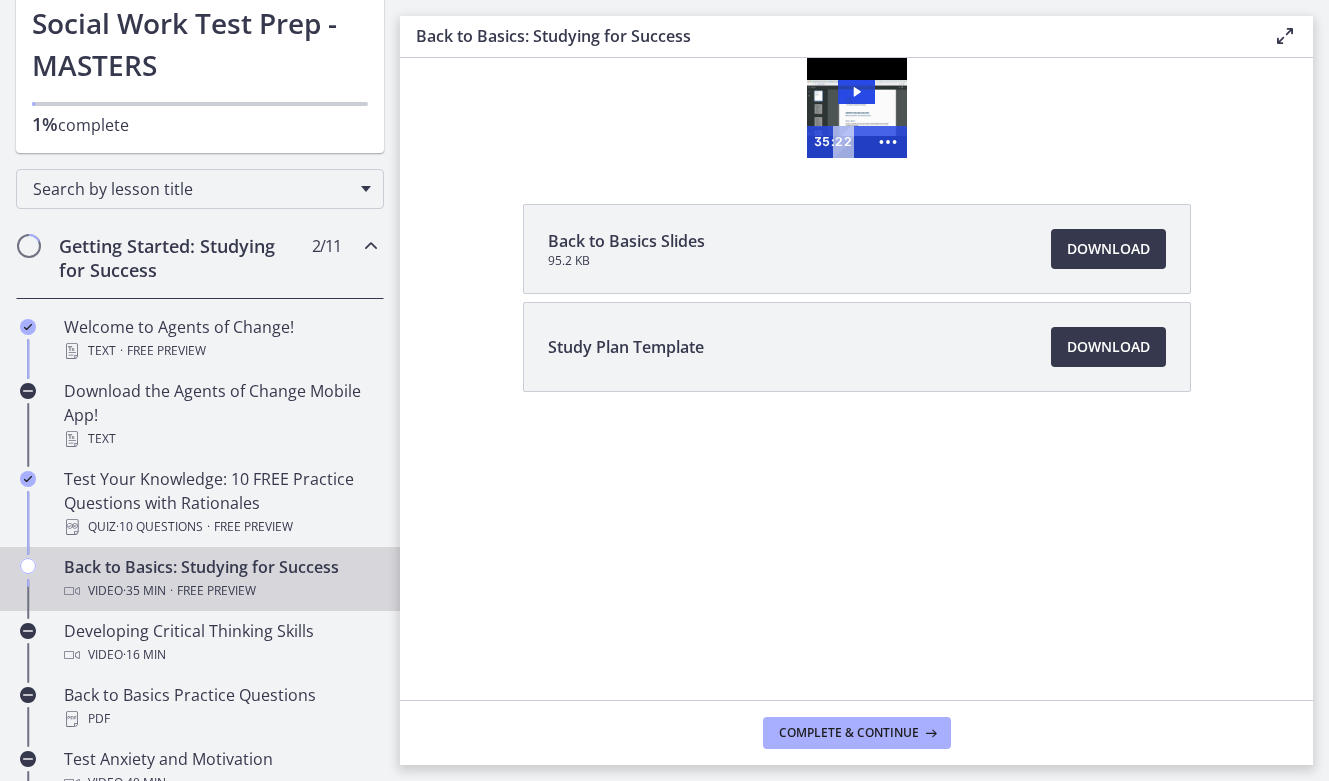 click on "Complete & continue" at bounding box center [856, 732] 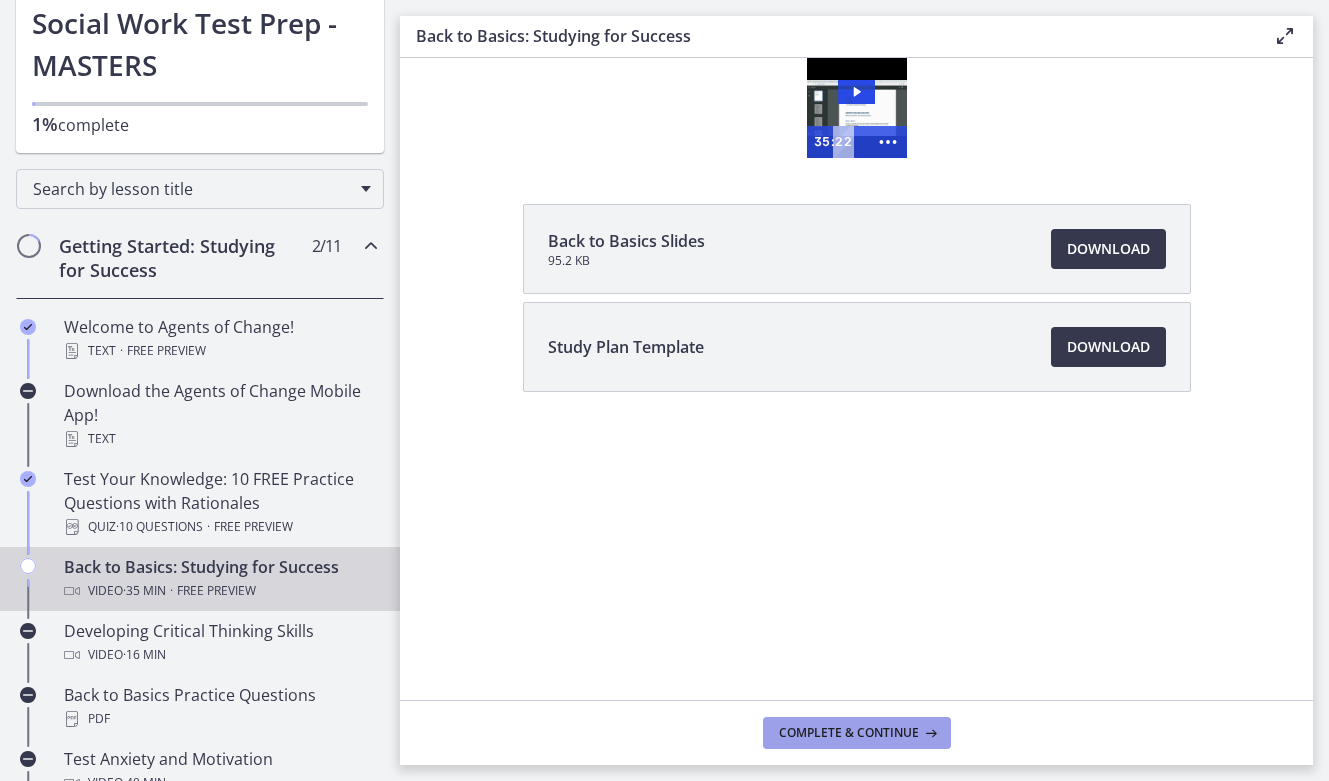click on "Complete & continue" at bounding box center (849, 733) 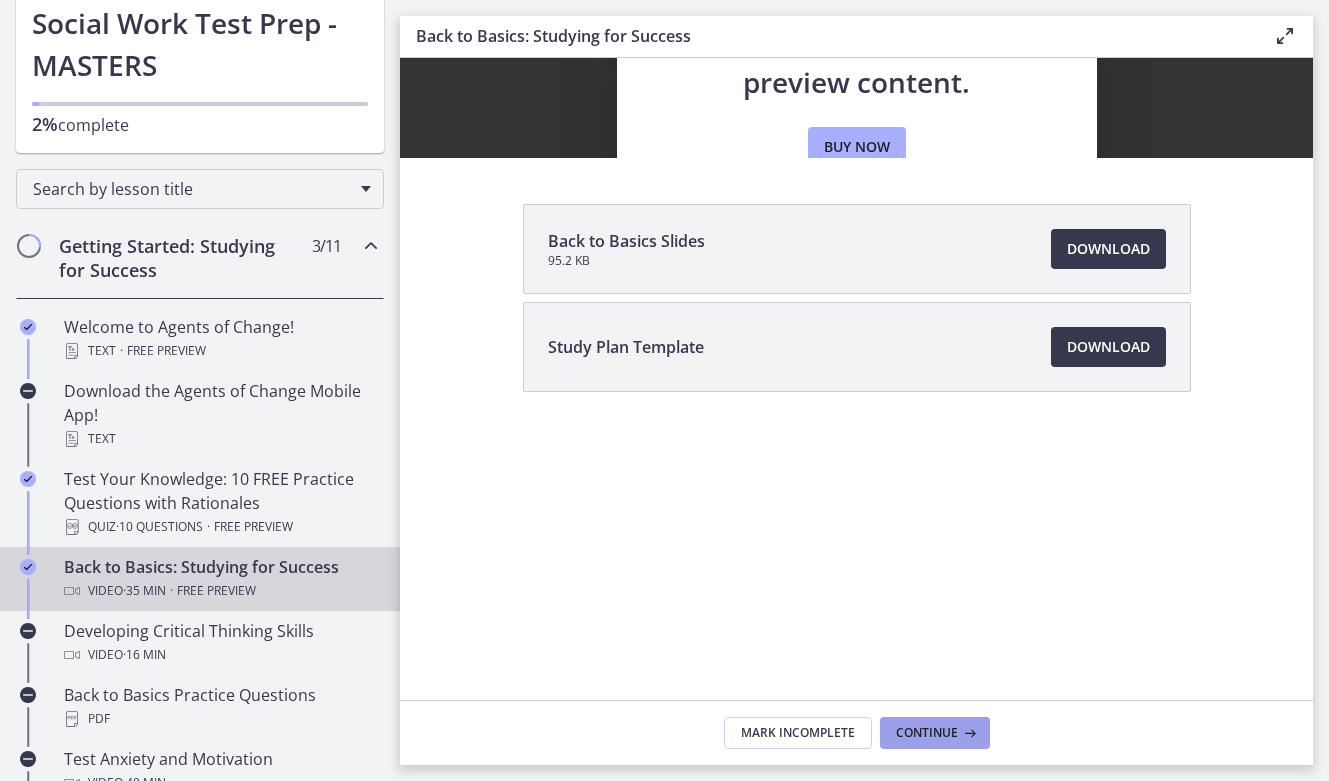 click on "Continue" at bounding box center (927, 733) 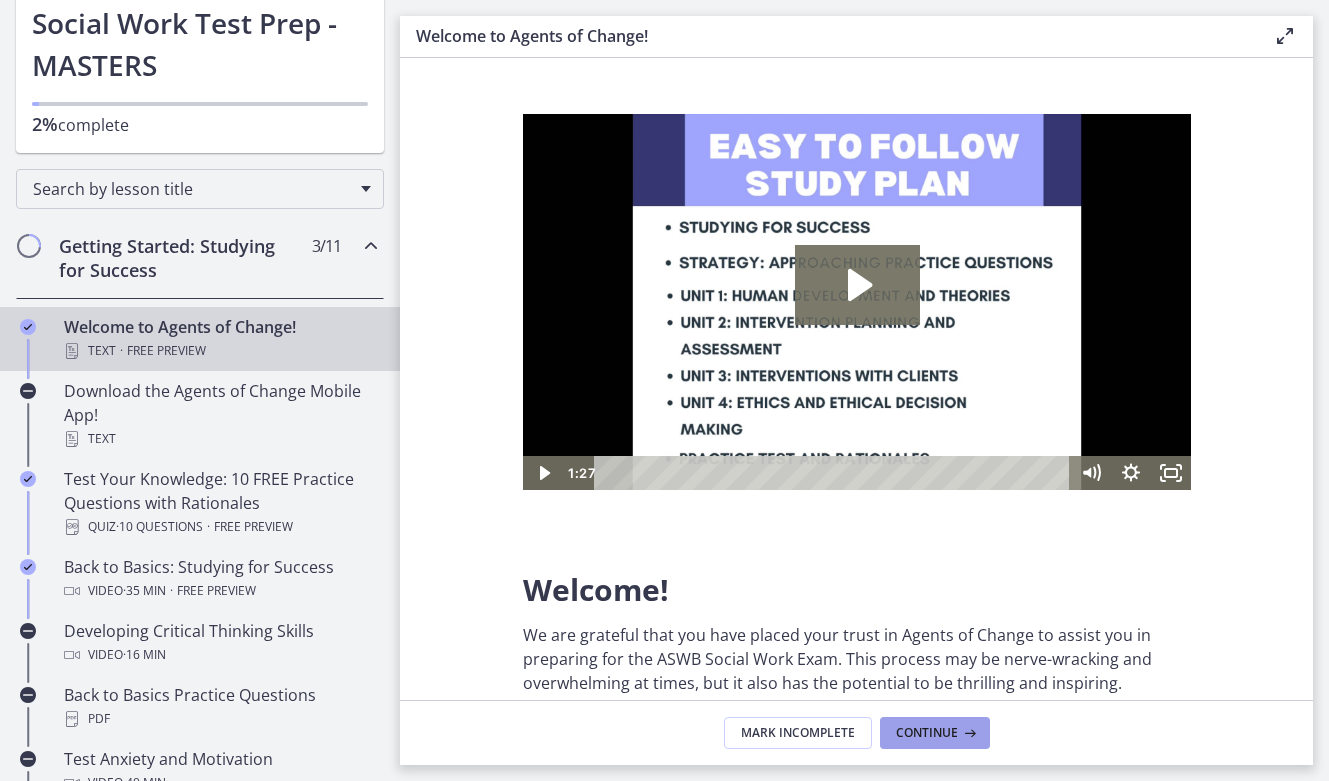 scroll, scrollTop: 0, scrollLeft: 0, axis: both 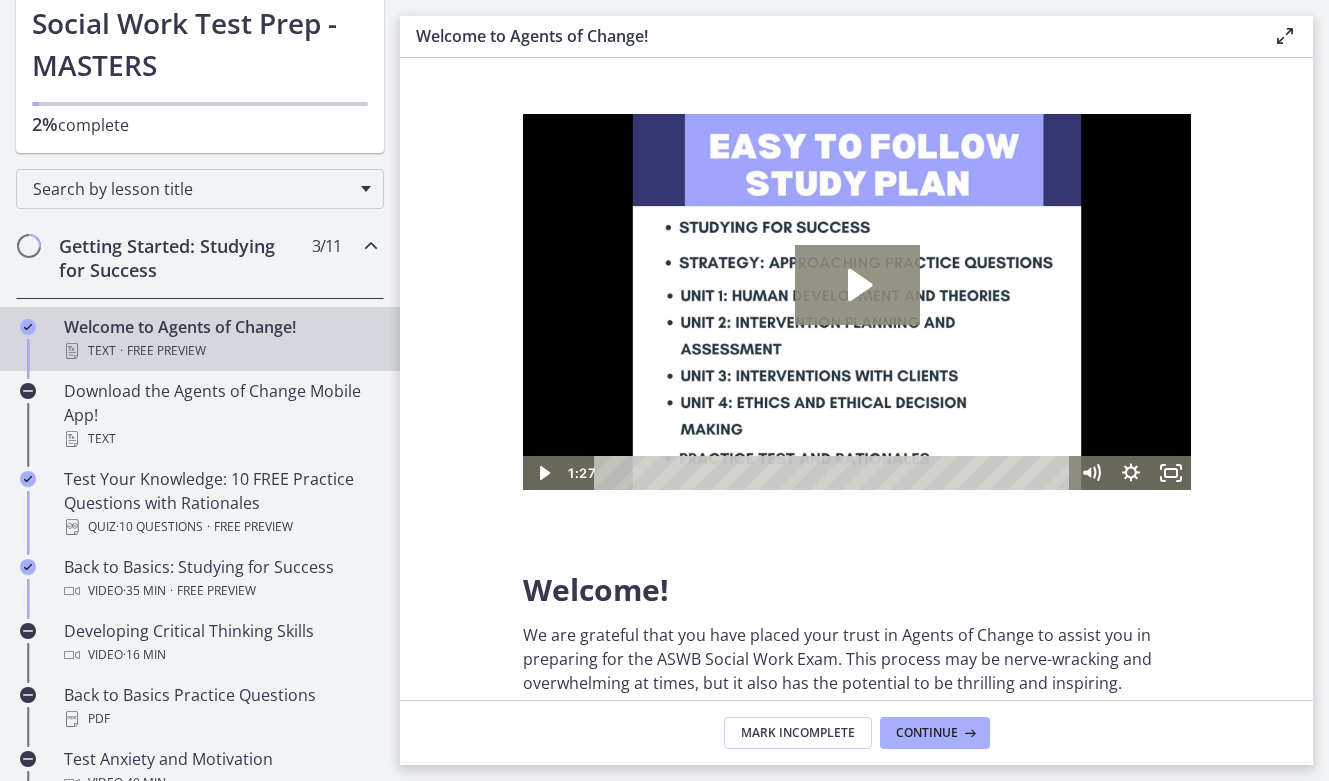 click 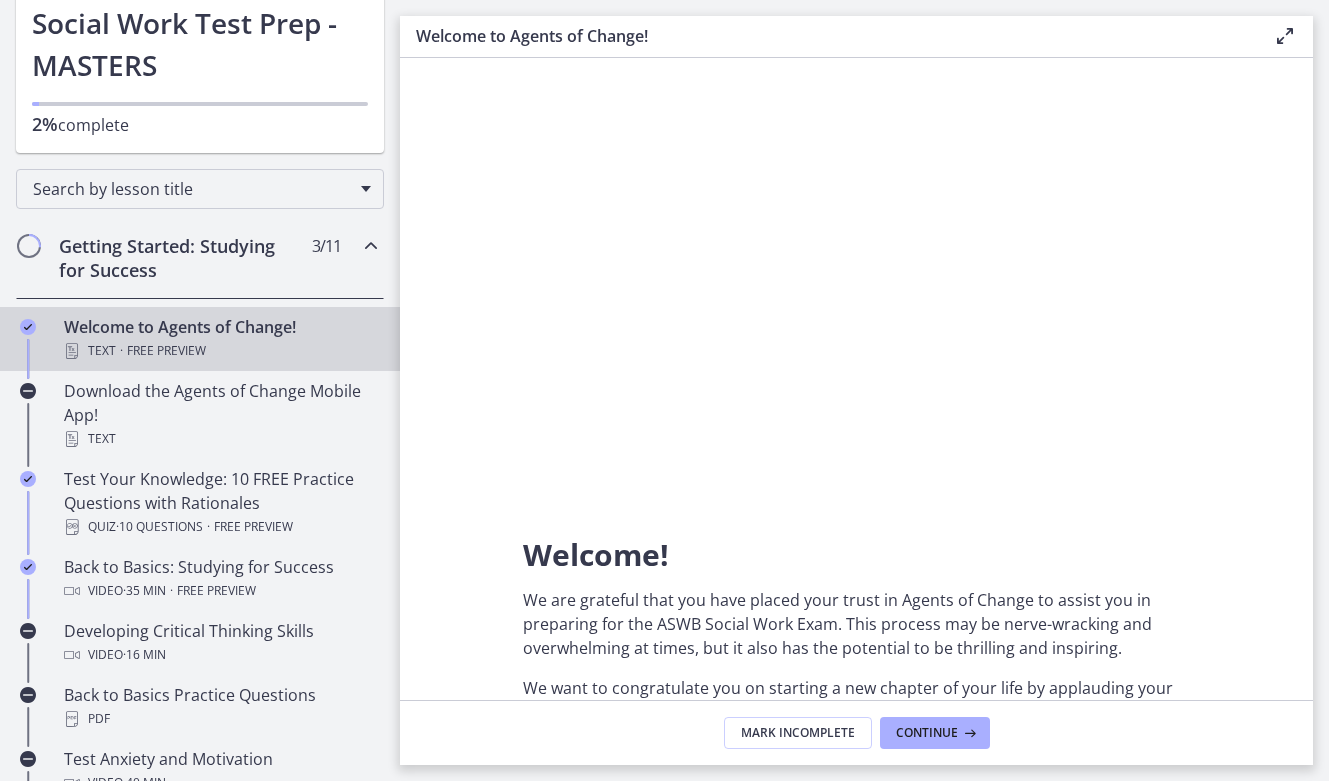 scroll, scrollTop: 0, scrollLeft: 0, axis: both 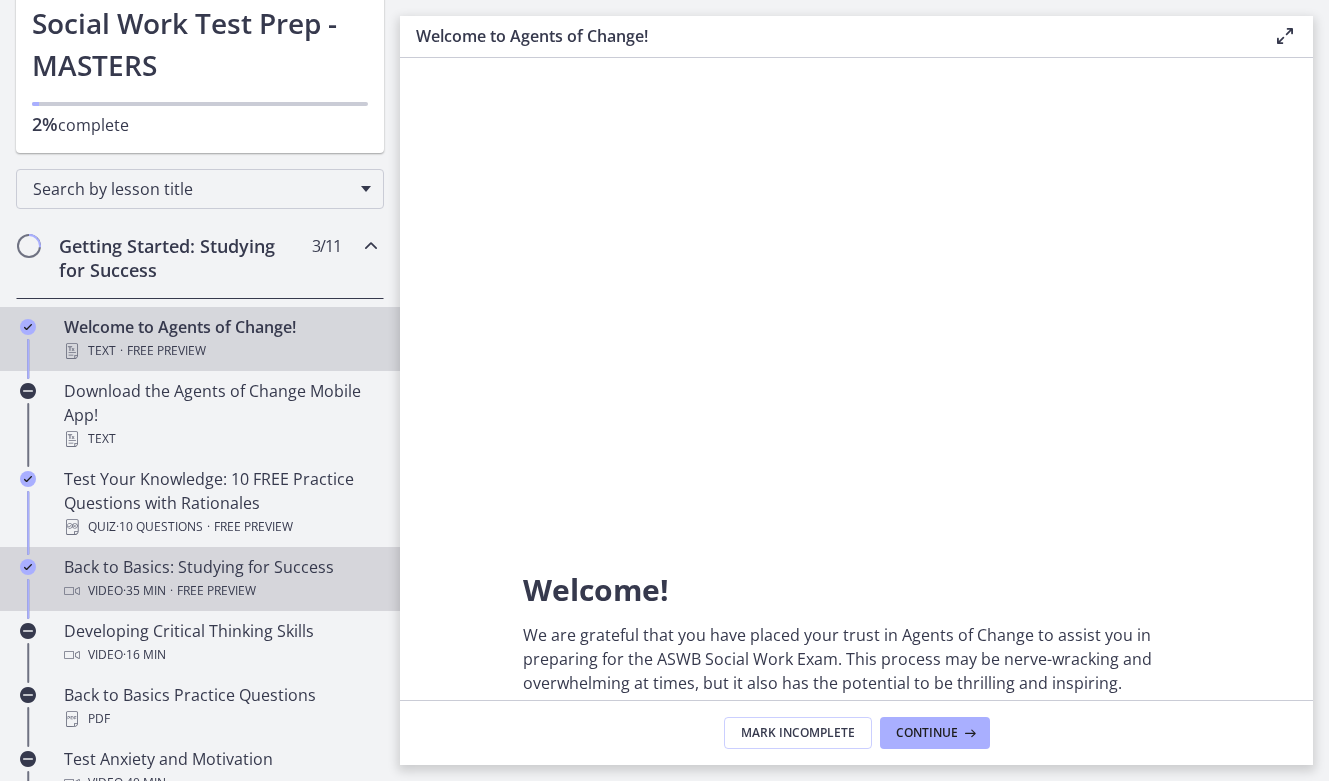 click on "Back to Basics: Studying for Success
Video
·  35 min
·
Free preview" at bounding box center [220, 579] 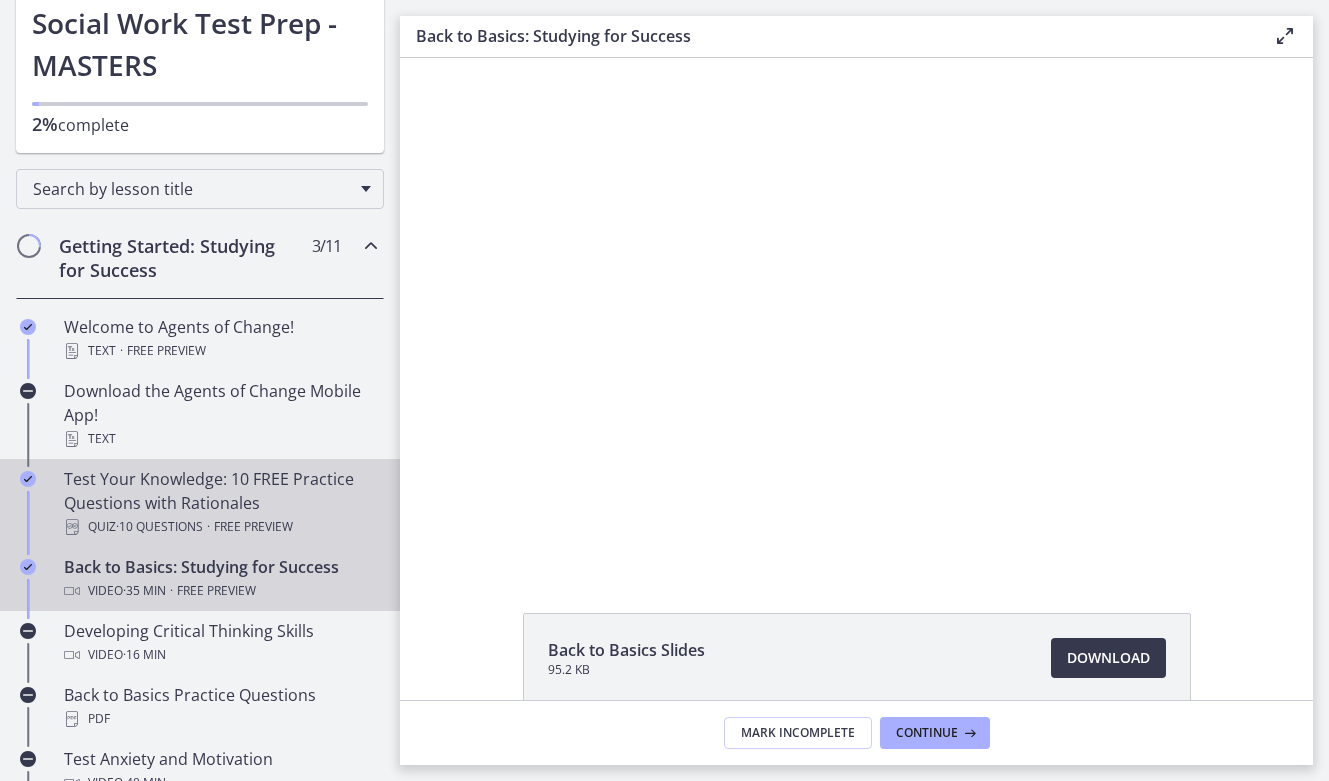 scroll, scrollTop: 0, scrollLeft: 0, axis: both 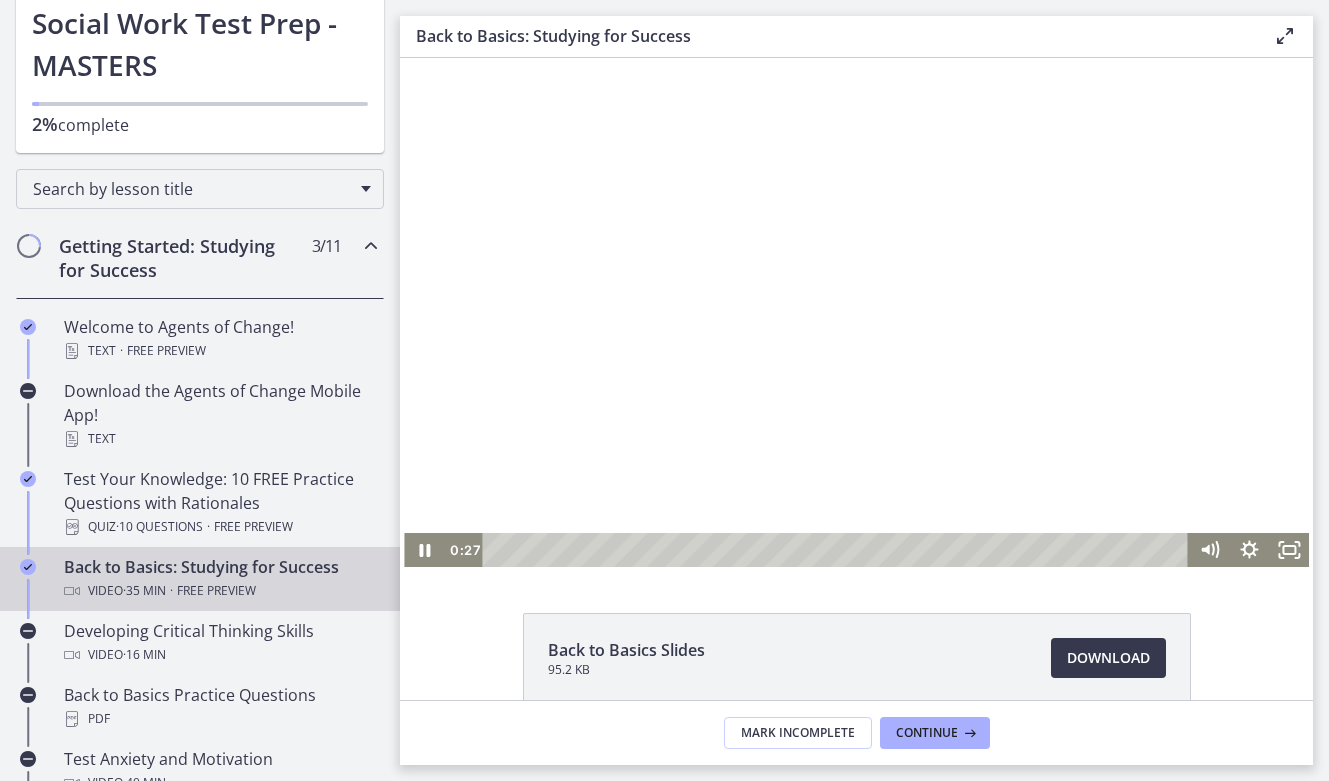 click at bounding box center (838, 550) 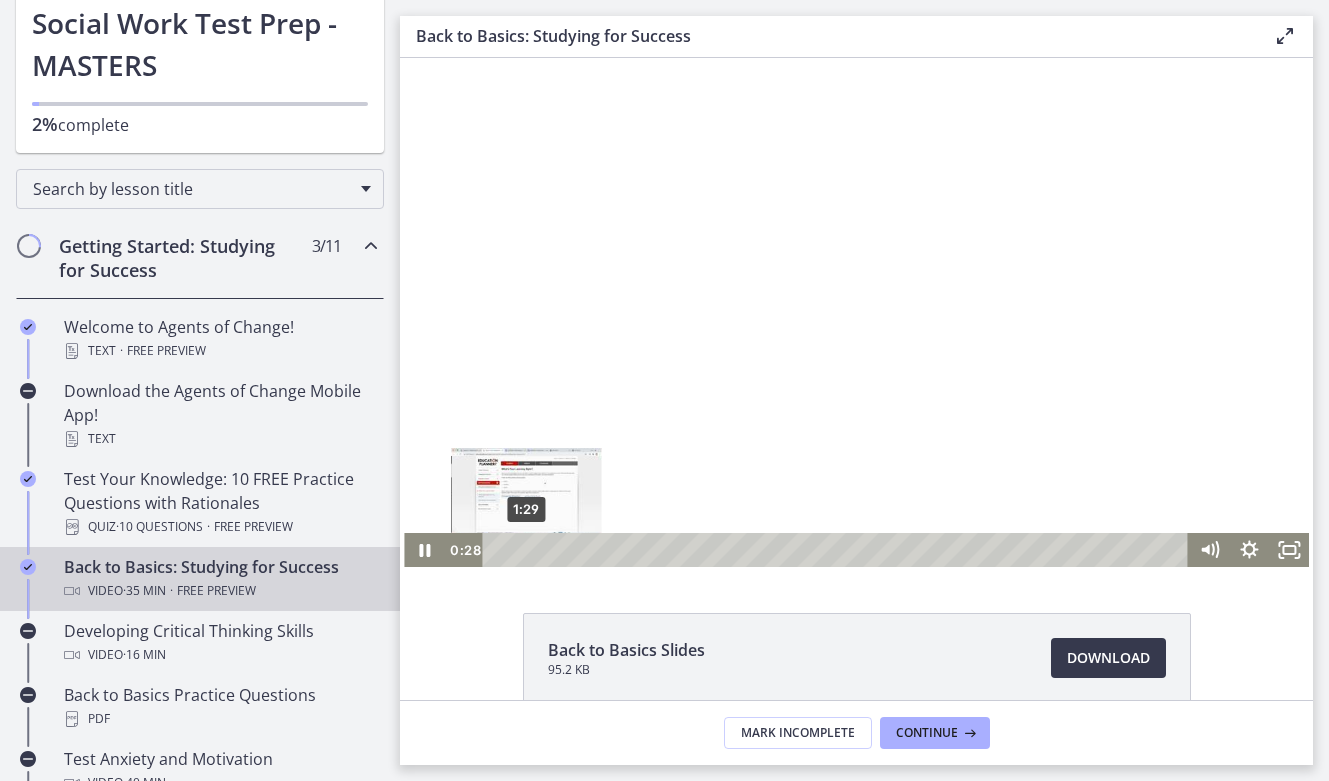 click on "1:29" at bounding box center [838, 550] 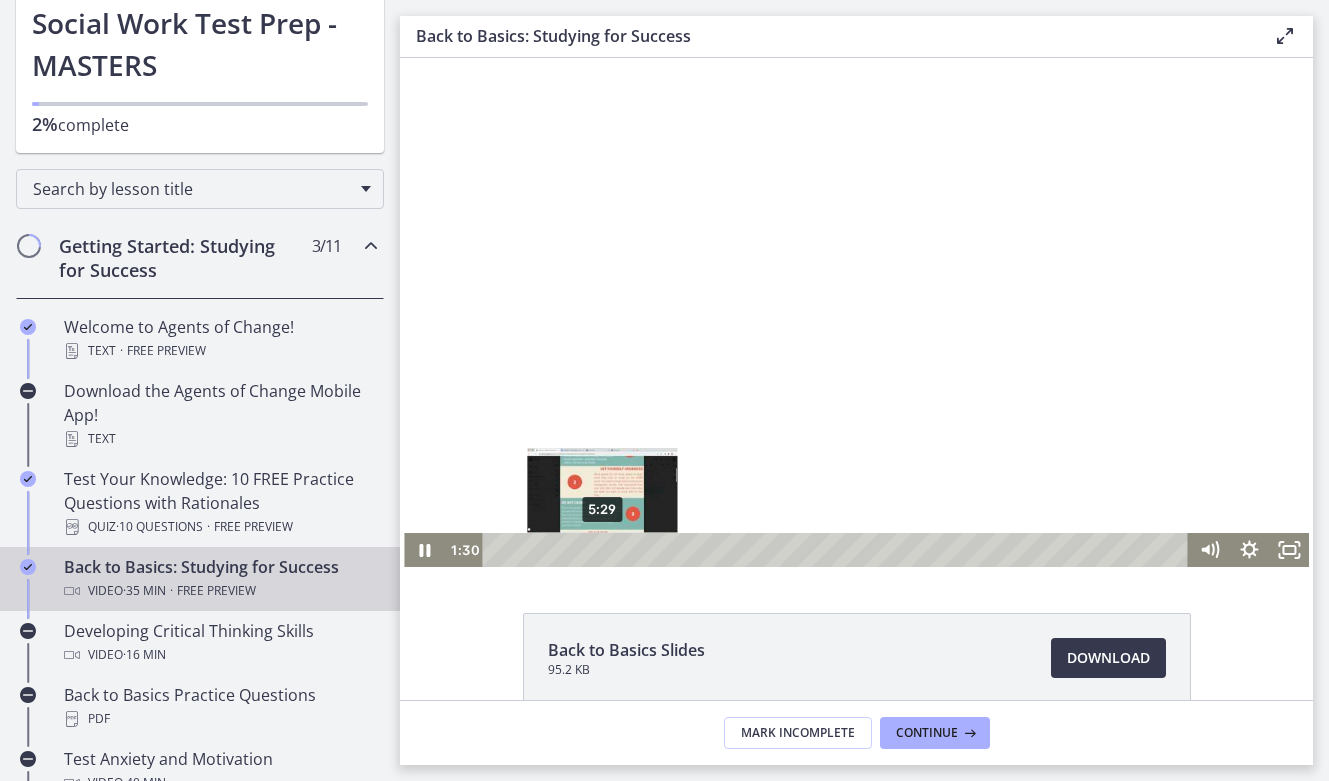 click on "5:29" at bounding box center (838, 550) 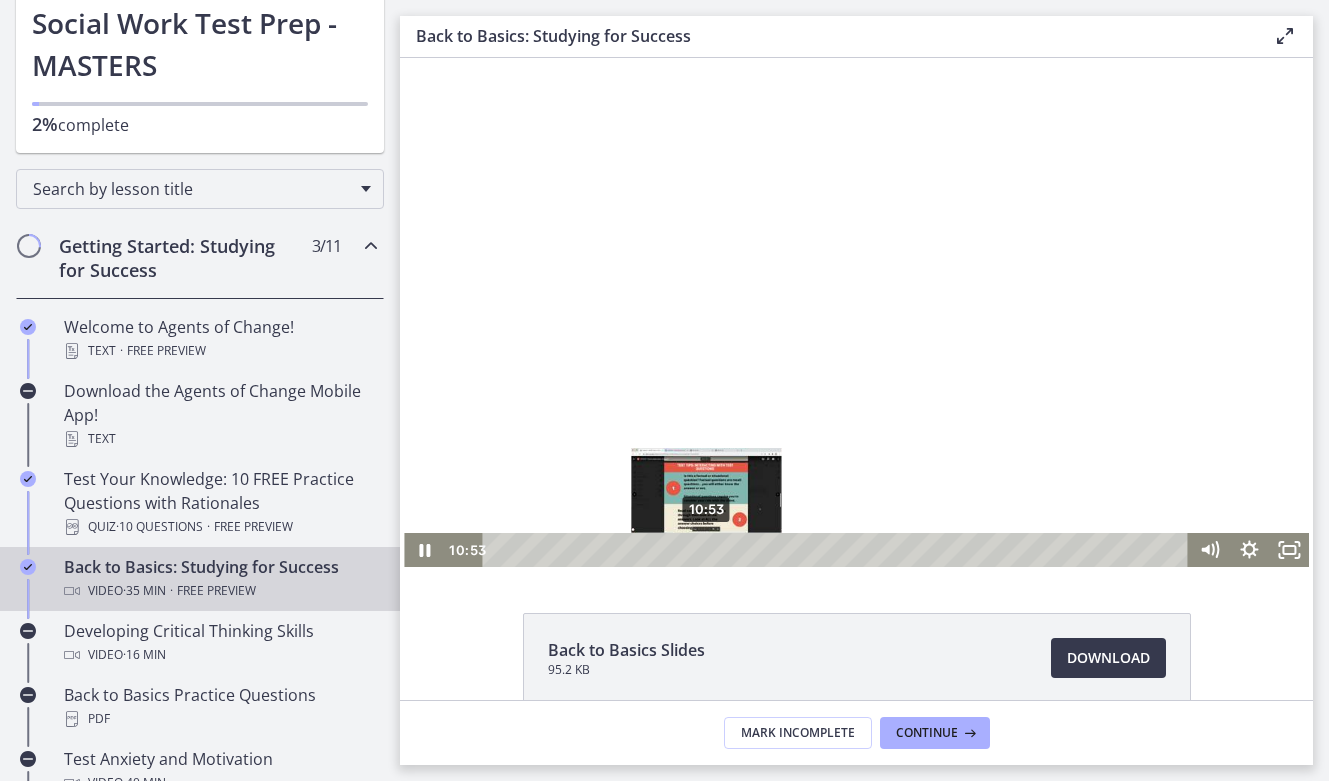 click on "10:53" at bounding box center [838, 550] 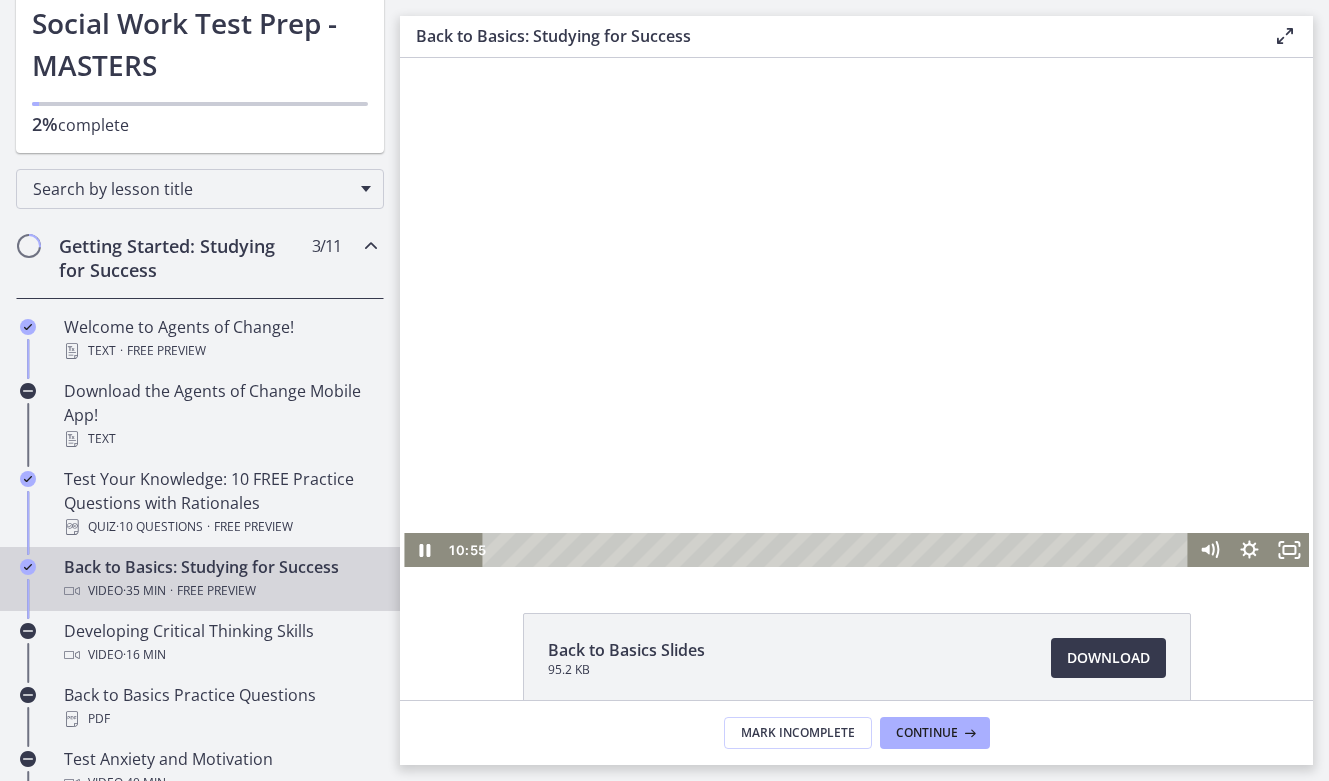 click at bounding box center (856, 312) 